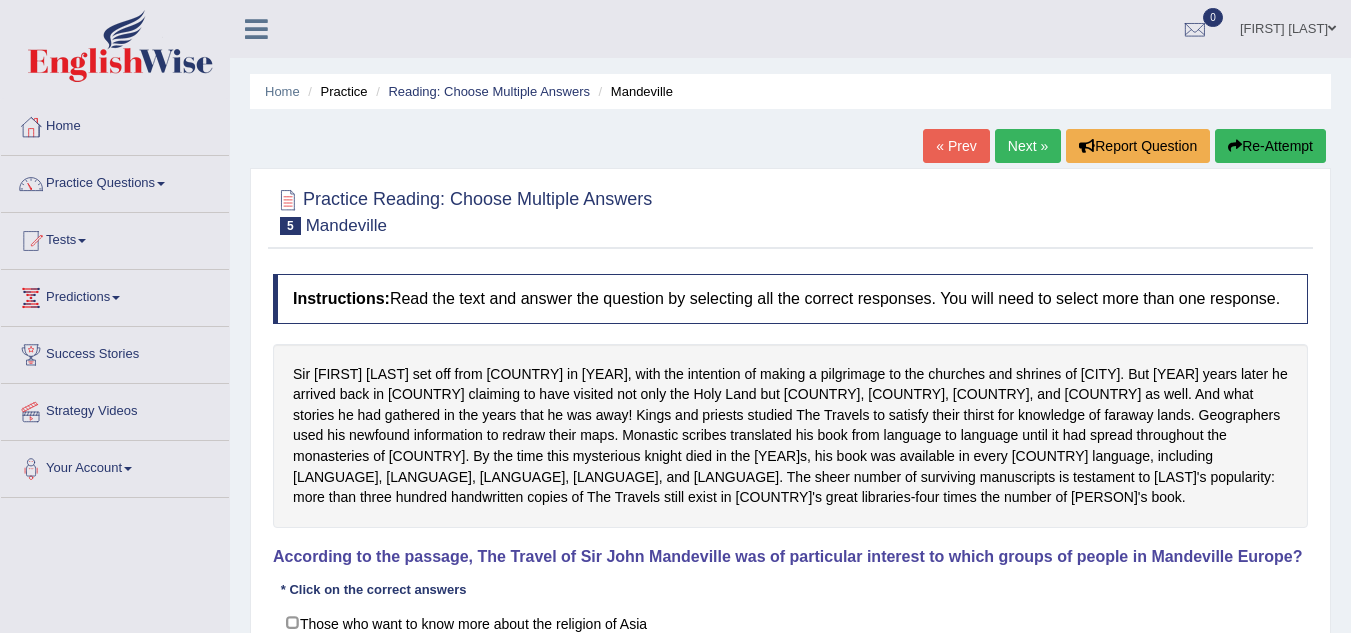 scroll, scrollTop: 21, scrollLeft: 0, axis: vertical 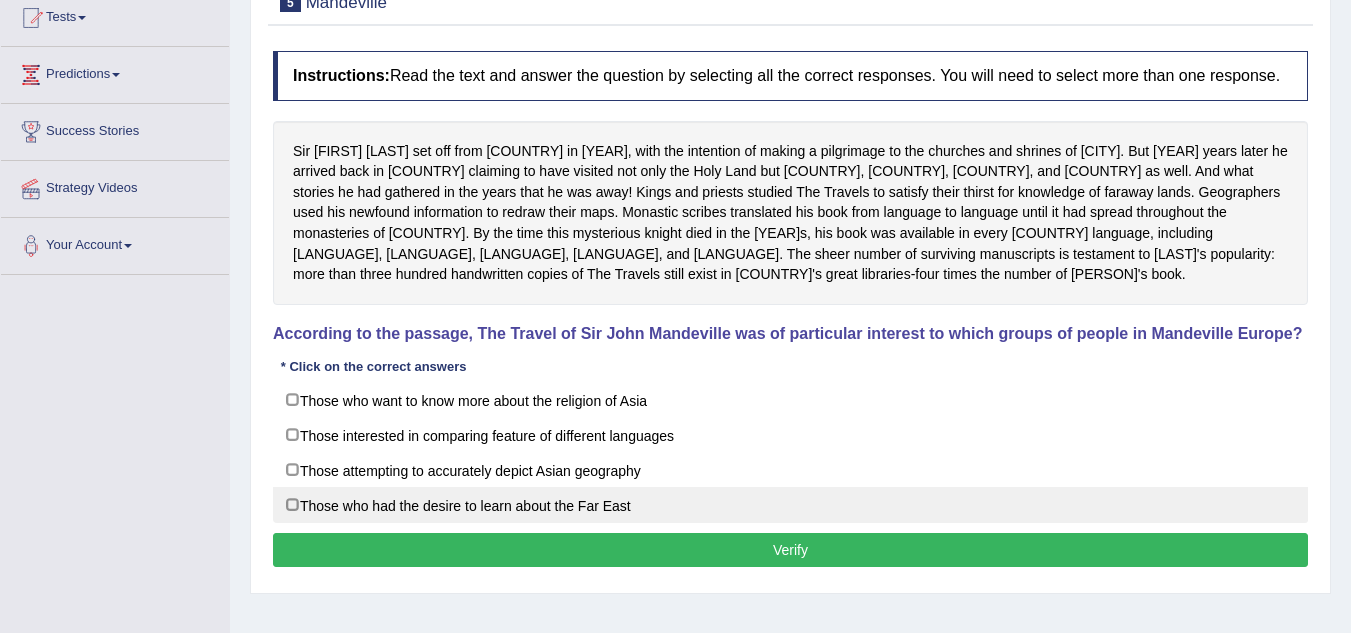 click on "Those who had the desire to learn about the Far East" at bounding box center (790, 505) 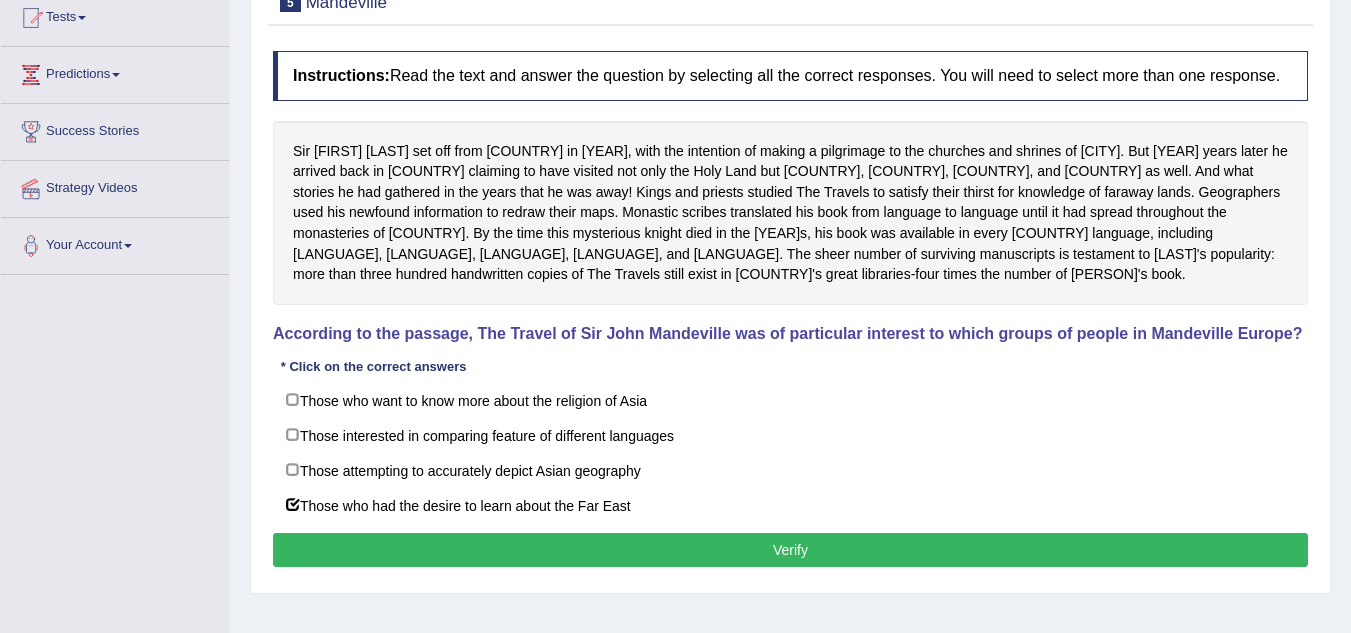 click on "Verify" at bounding box center [790, 550] 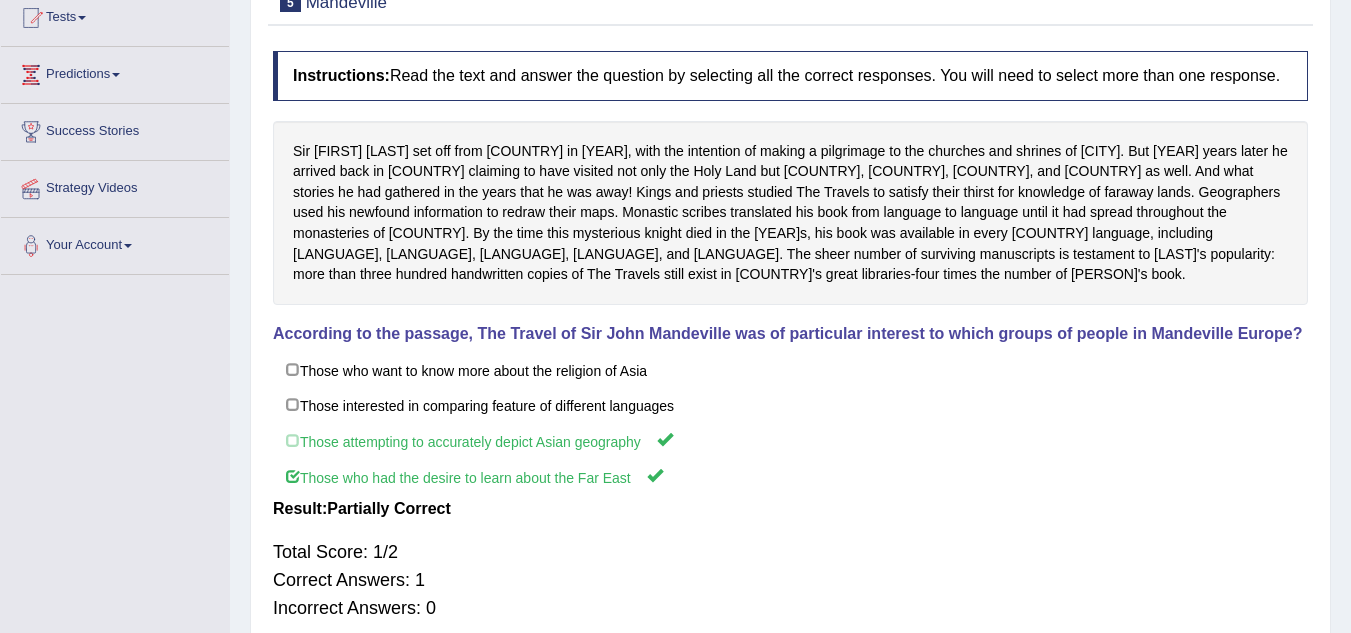 scroll, scrollTop: 417, scrollLeft: 0, axis: vertical 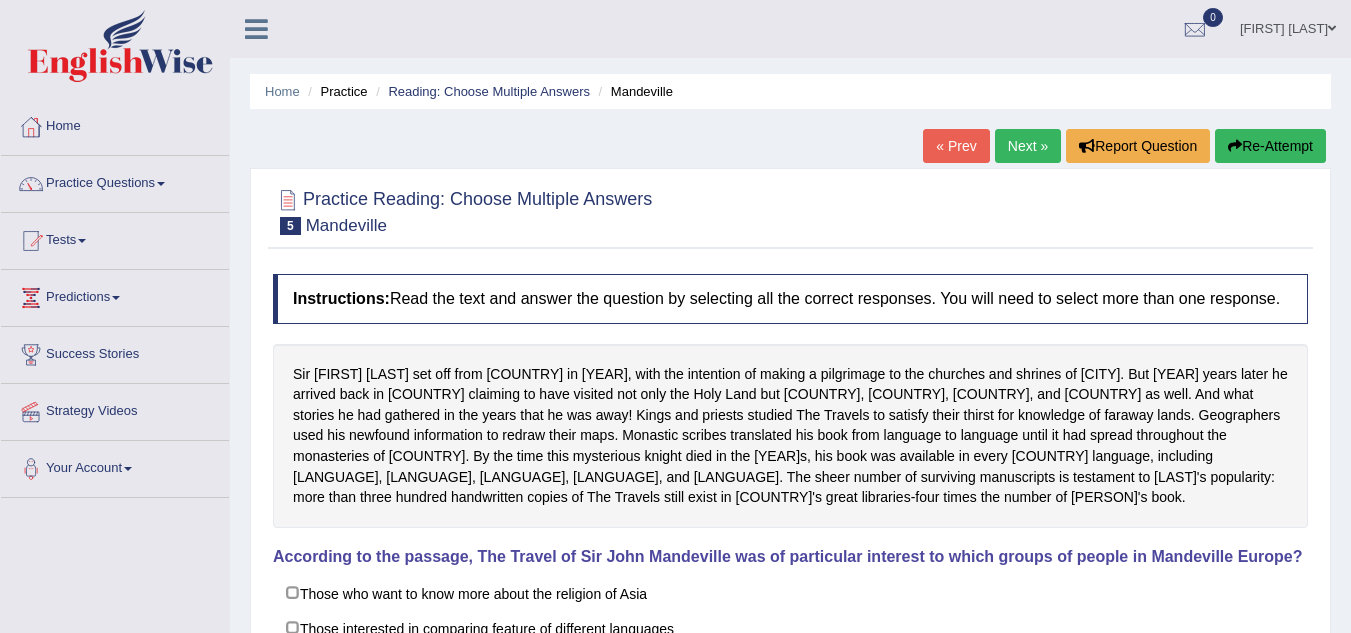 click on "Next »" at bounding box center [1028, 146] 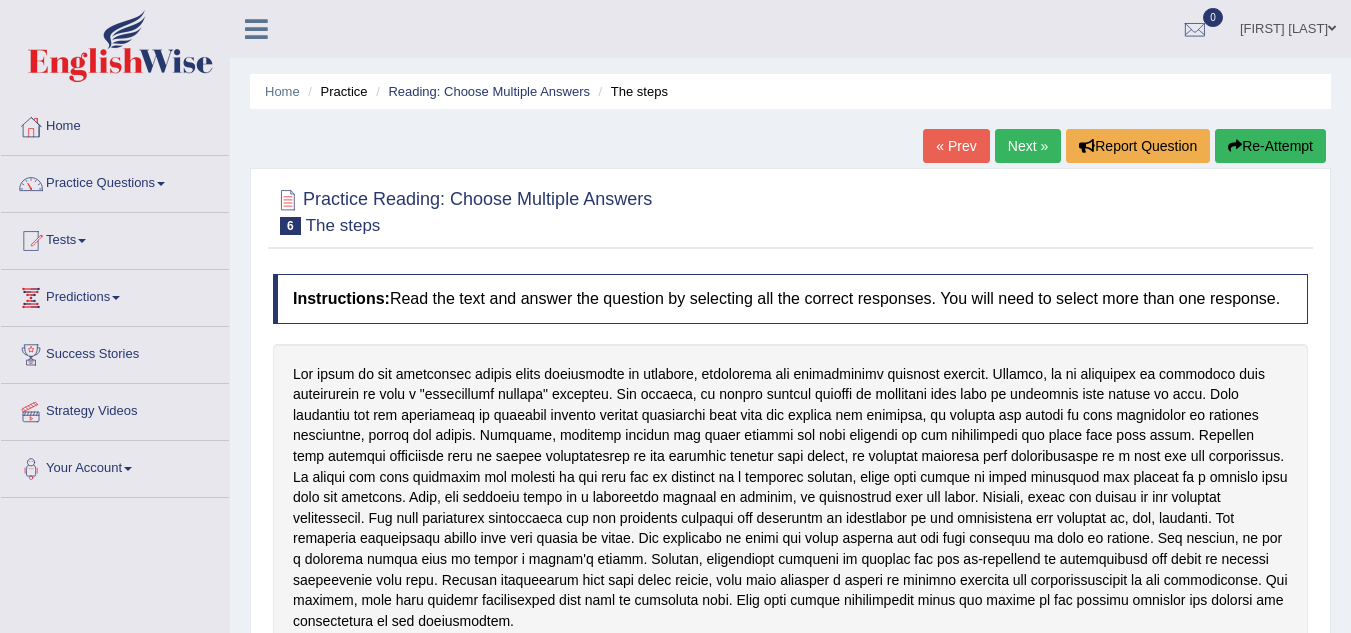 scroll, scrollTop: 0, scrollLeft: 0, axis: both 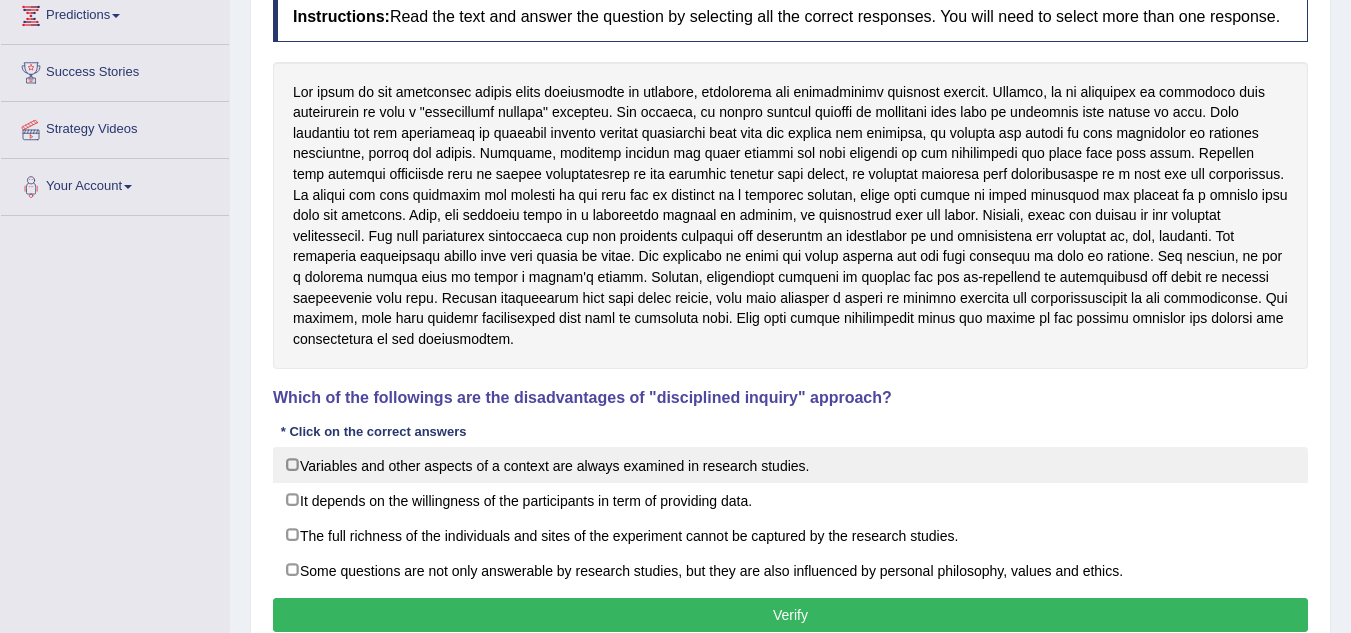 click on "Variables and other aspects of a context are always examined in research studies." at bounding box center (790, 465) 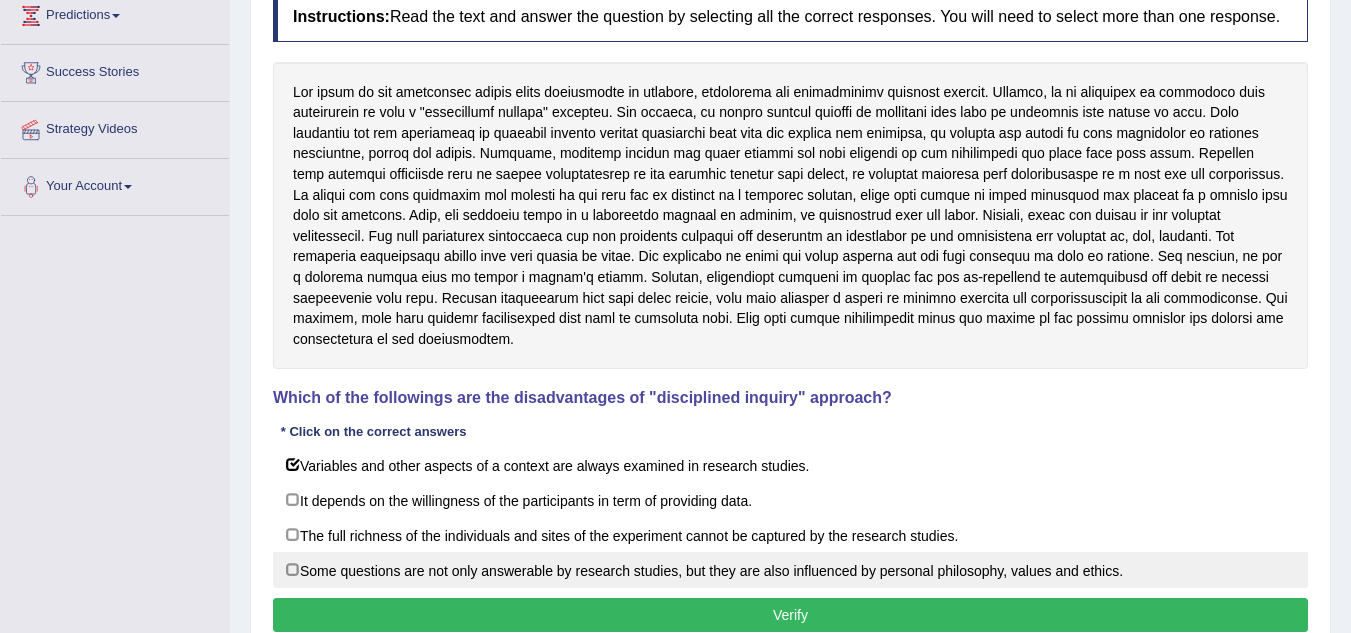 click on "Some questions are not only answerable by research studies, but they are also influenced by personal philosophy, values and ethics." at bounding box center (790, 570) 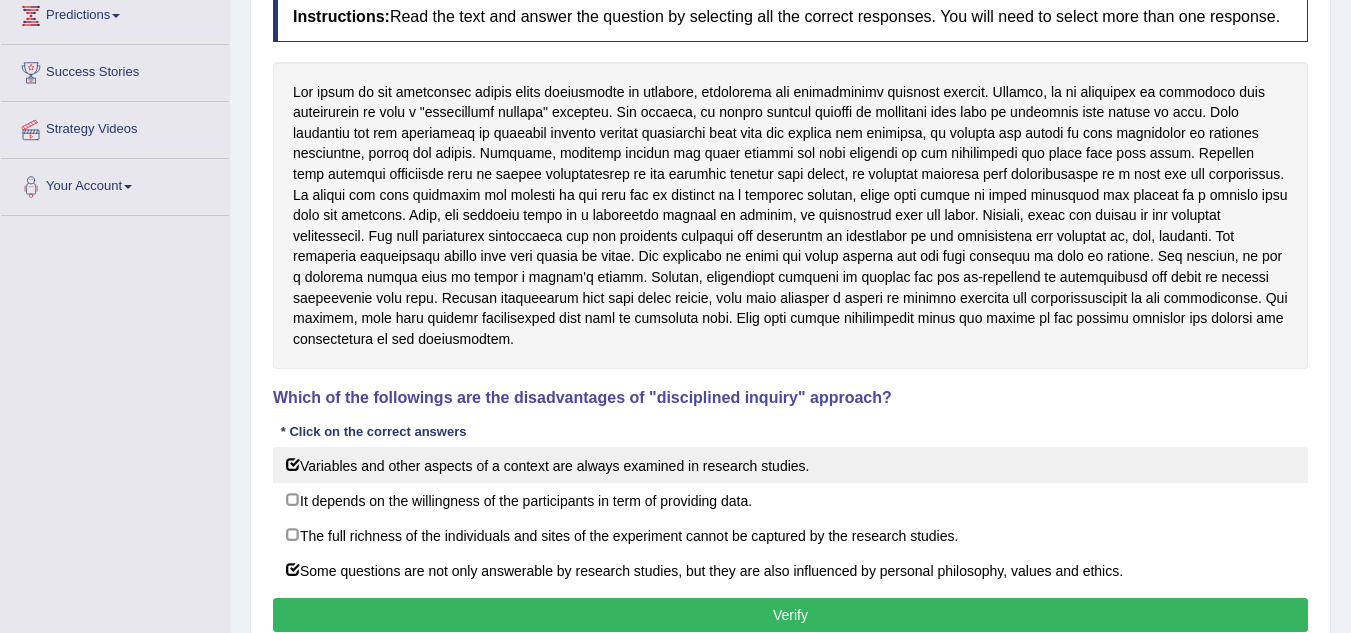 click on "Variables and other aspects of a context are always examined in research studies." at bounding box center (790, 465) 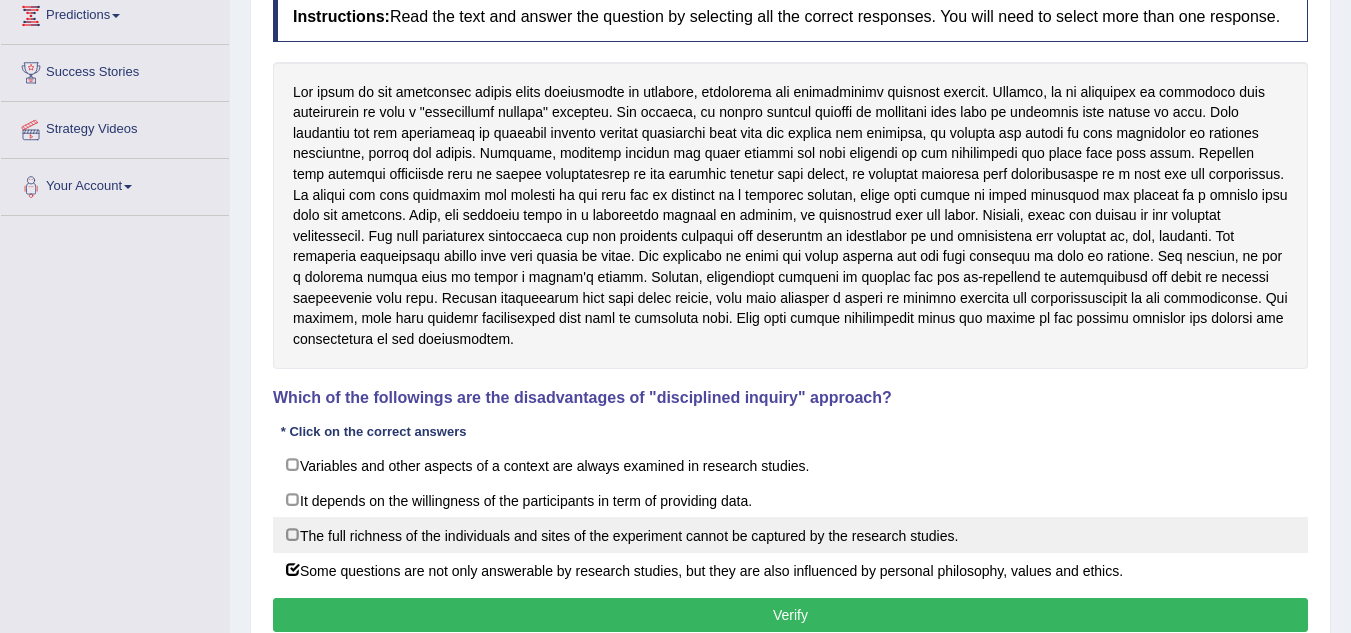 click on "The full richness of the individuals and sites of the experiment cannot be captured by the research studies." at bounding box center [790, 535] 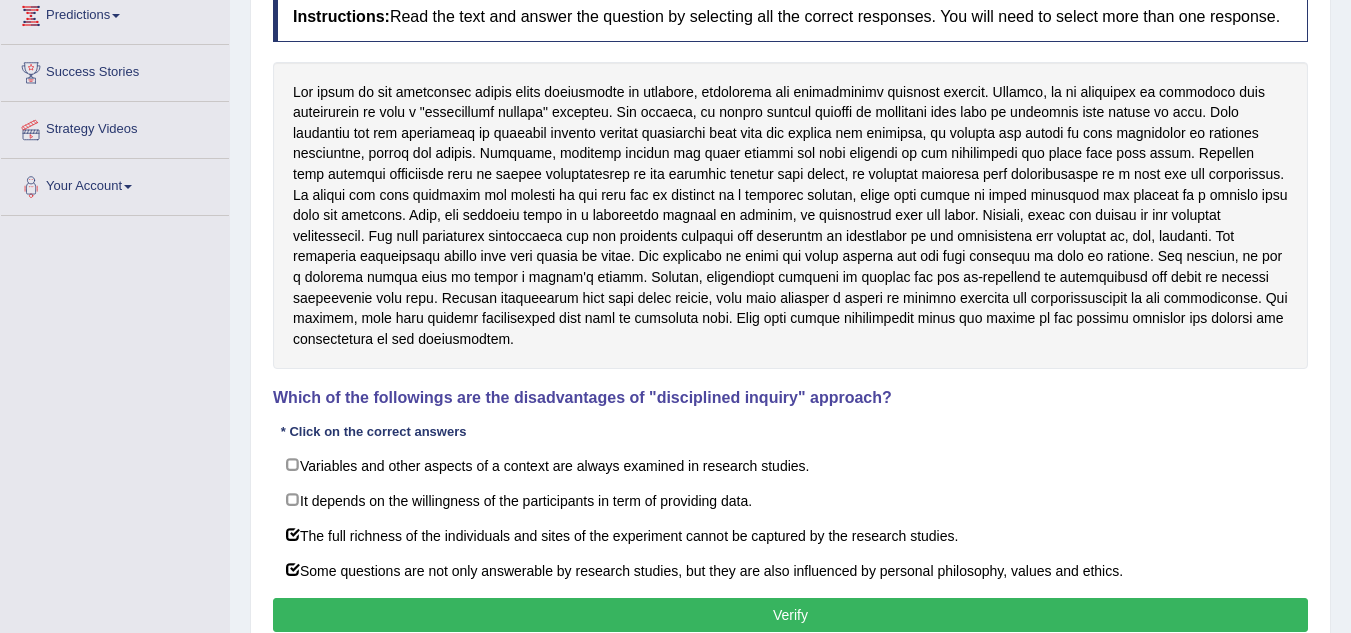 click on "Verify" at bounding box center (790, 615) 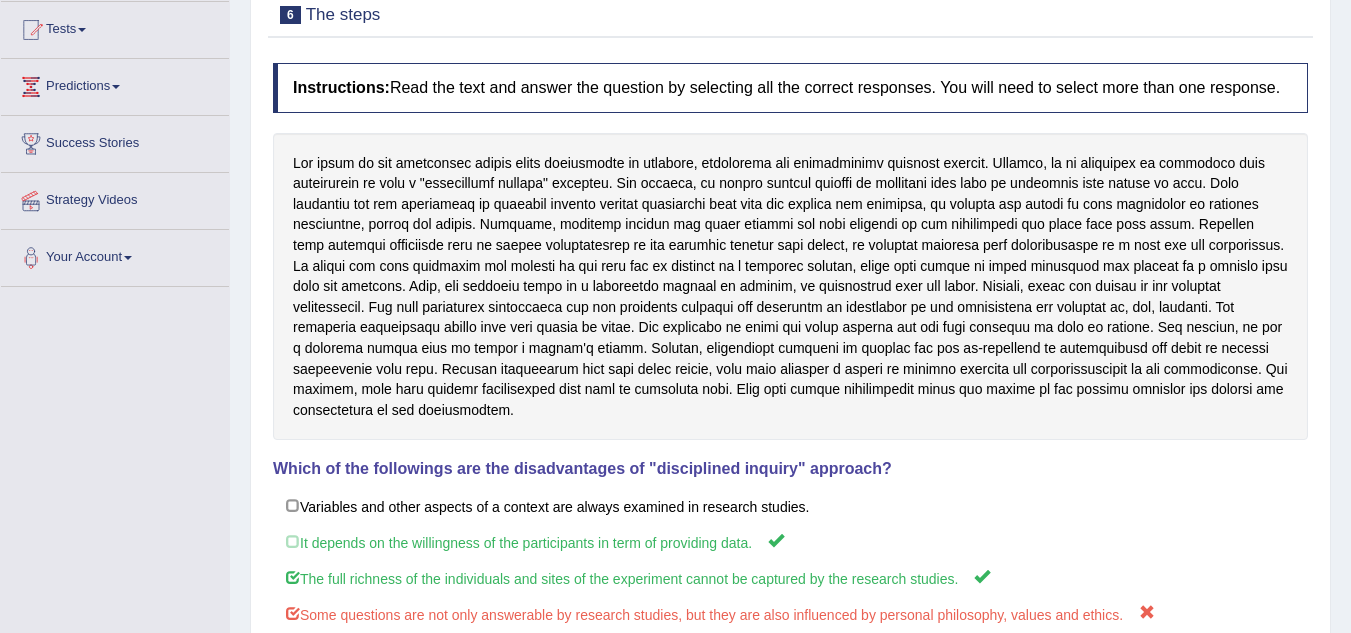 scroll, scrollTop: 199, scrollLeft: 0, axis: vertical 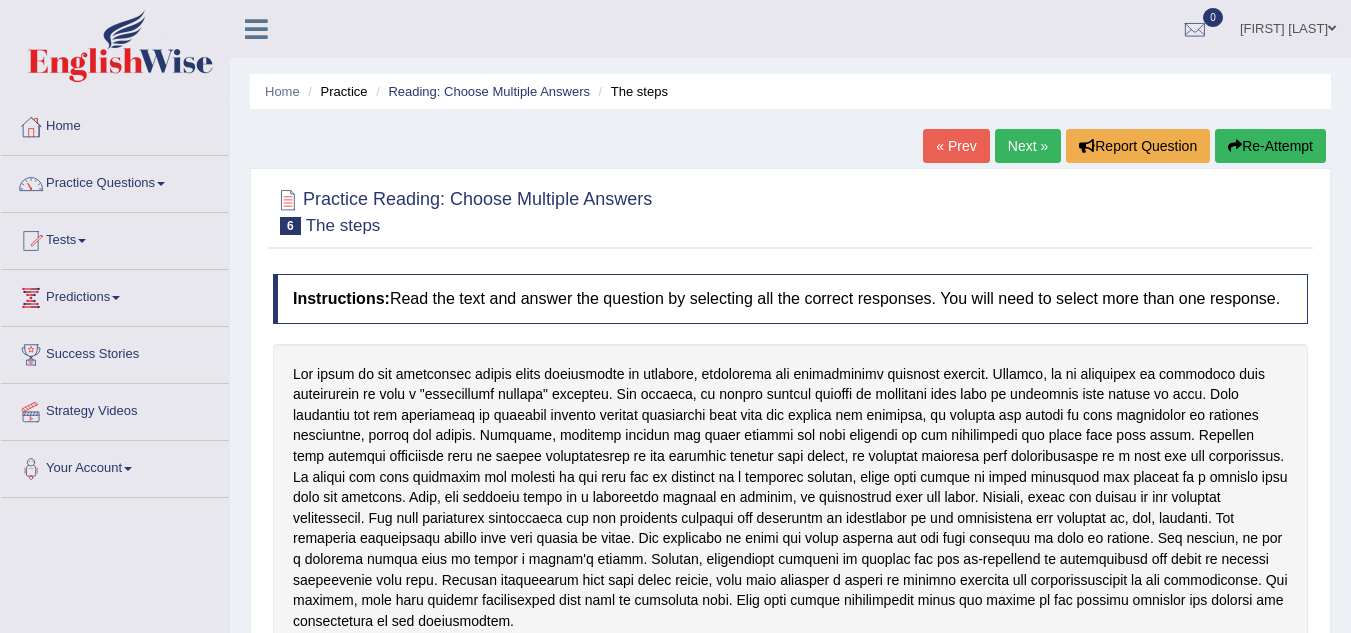 click on "Next »" at bounding box center (1028, 146) 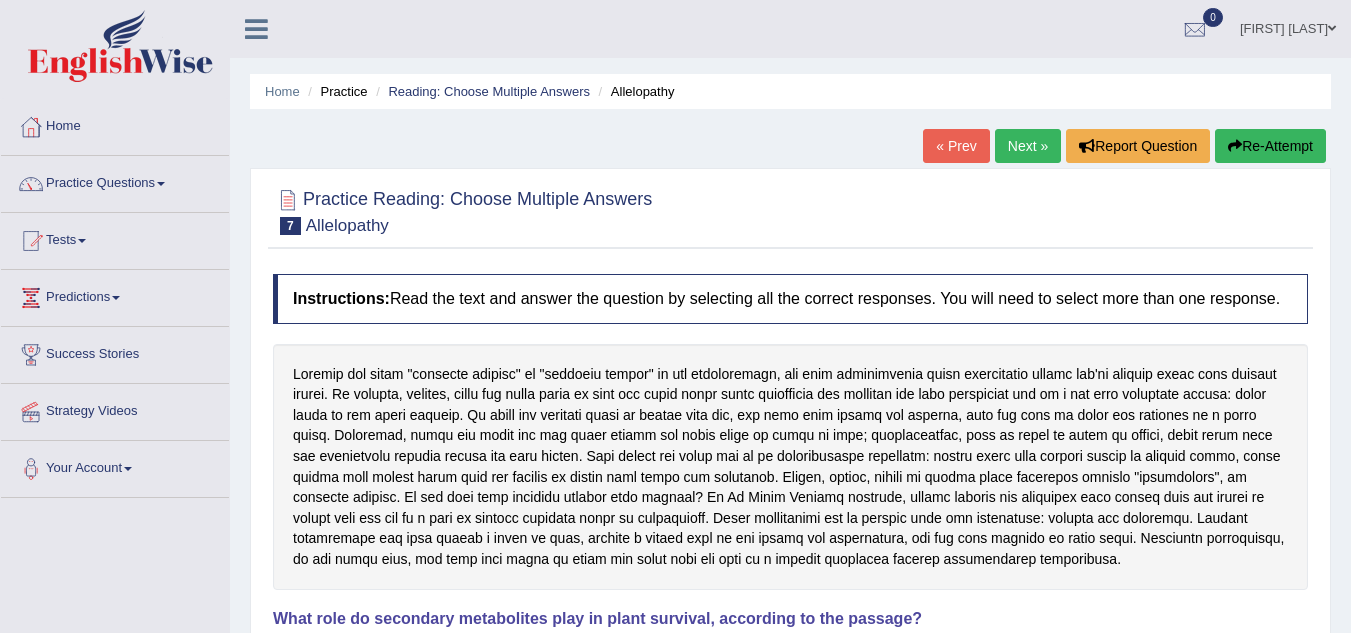 scroll, scrollTop: 0, scrollLeft: 0, axis: both 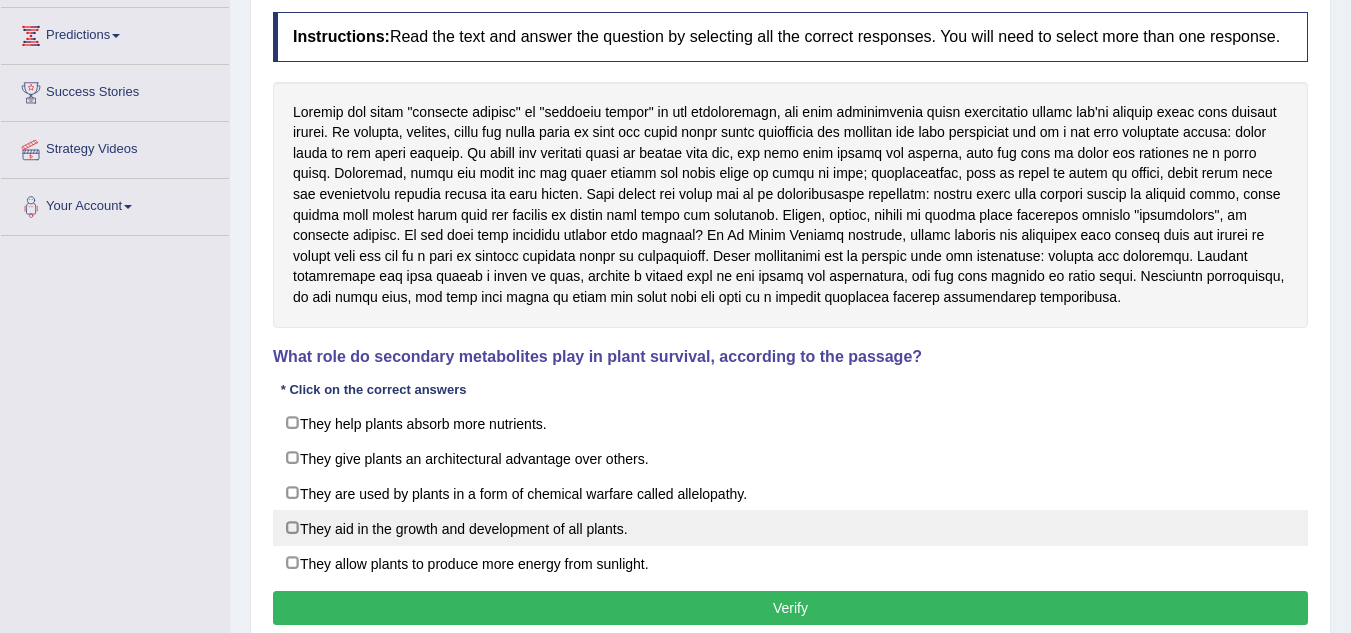 click on "They aid in the growth and development of all plants." at bounding box center [790, 528] 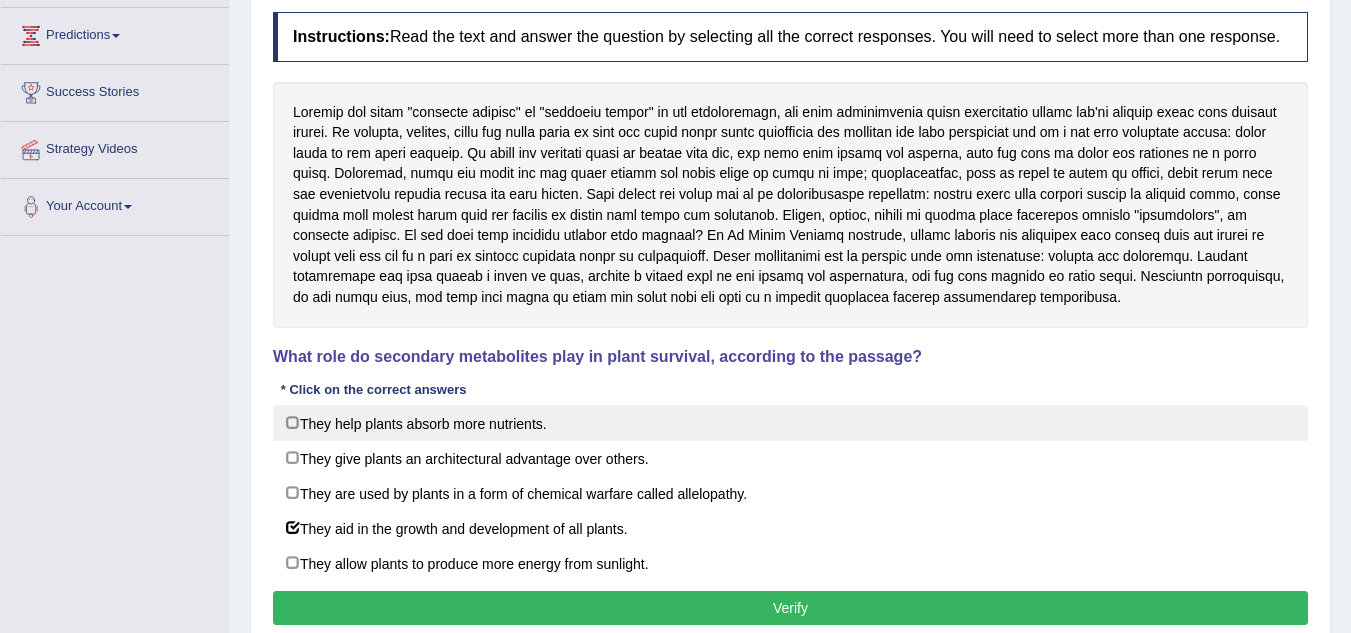 click on "They help plants absorb more nutrients." at bounding box center [790, 423] 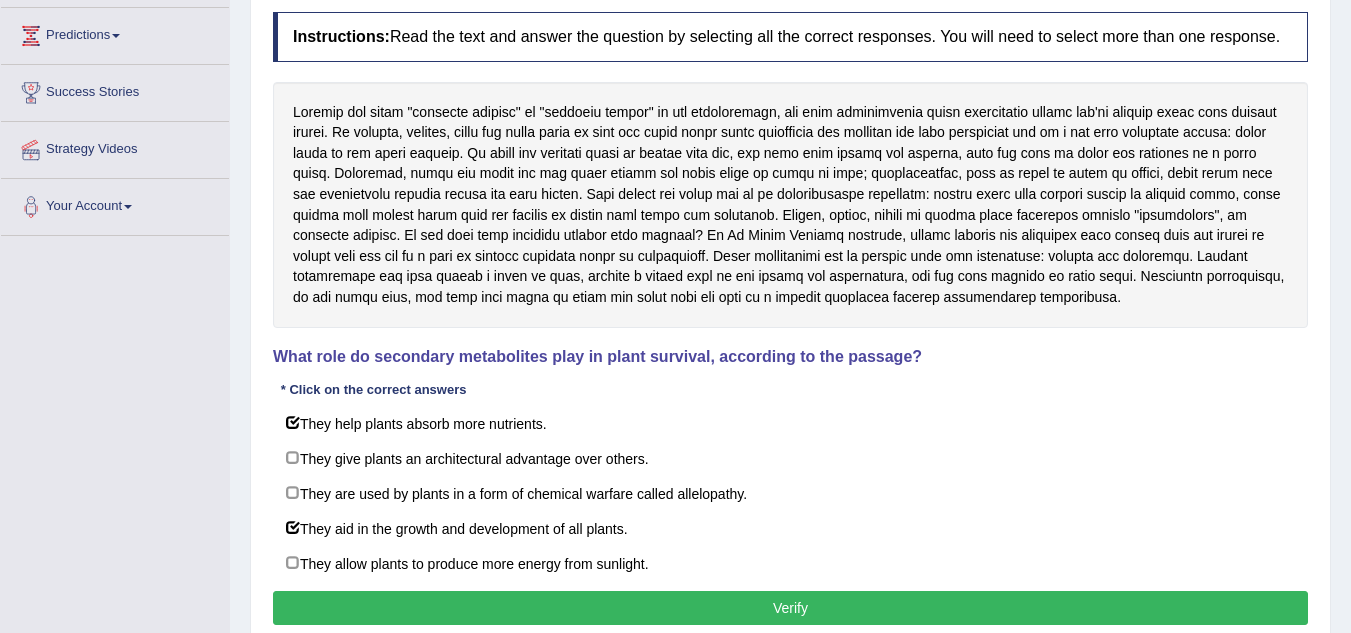 click on "Verify" at bounding box center [790, 608] 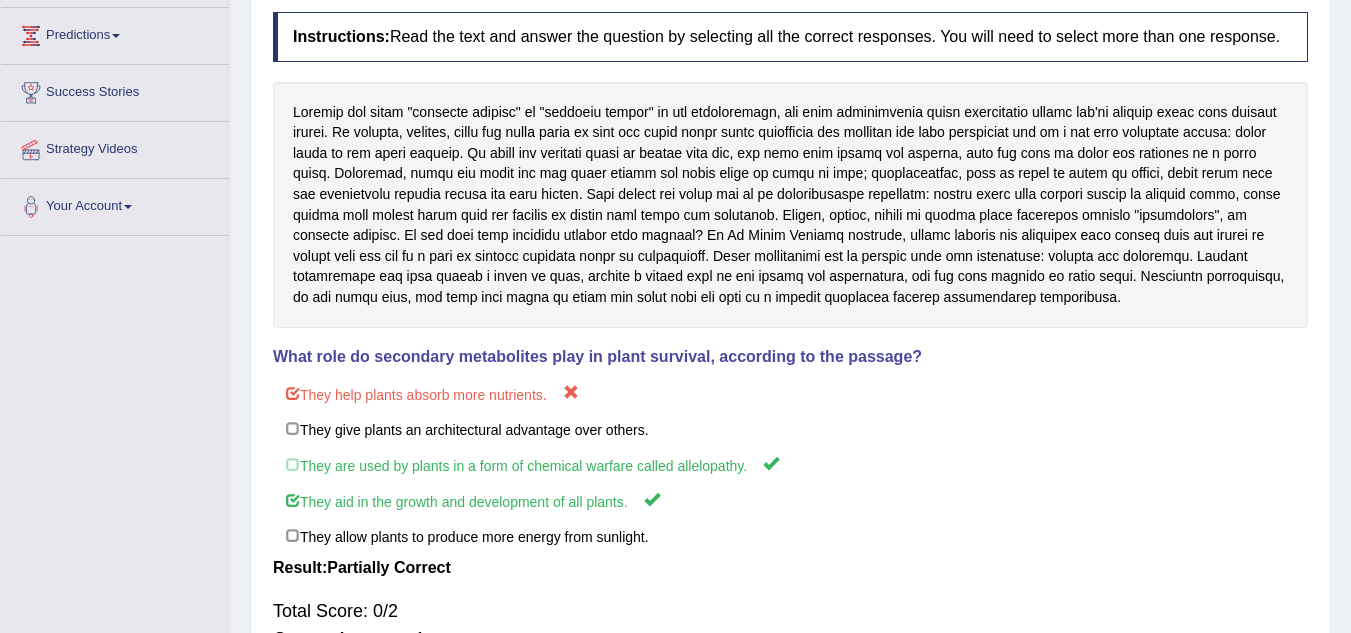 scroll, scrollTop: 417, scrollLeft: 0, axis: vertical 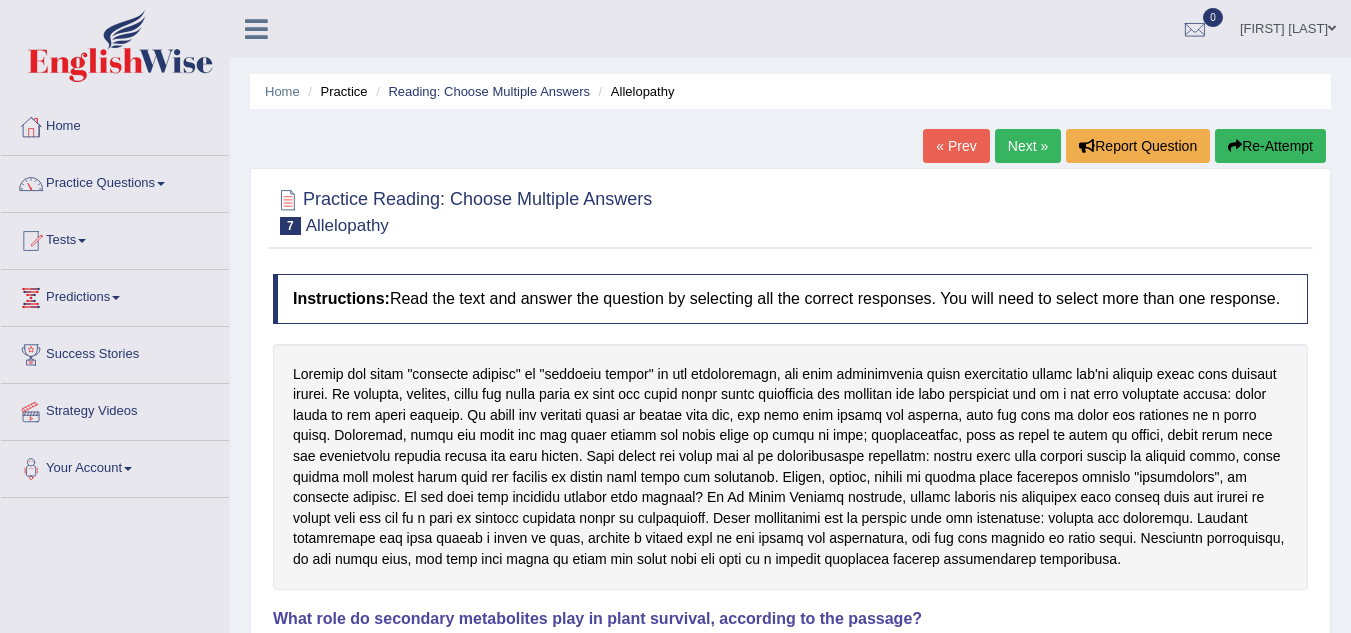 click on "Next »" at bounding box center [1028, 146] 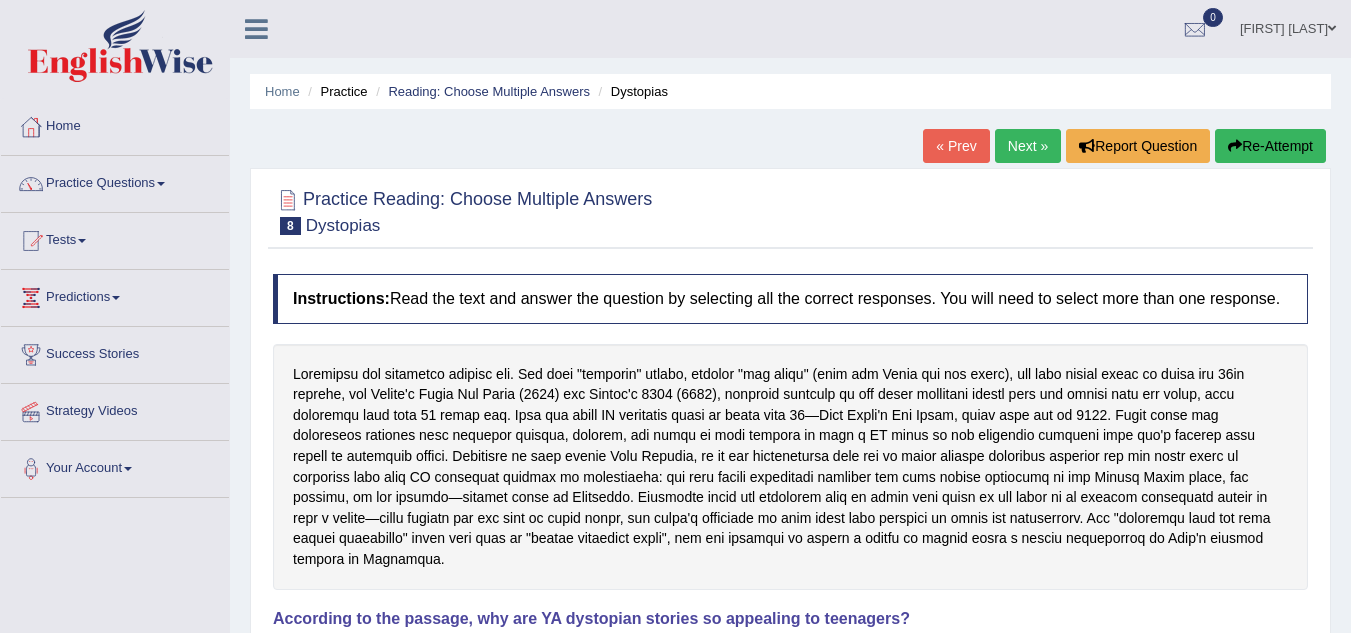 scroll, scrollTop: 0, scrollLeft: 0, axis: both 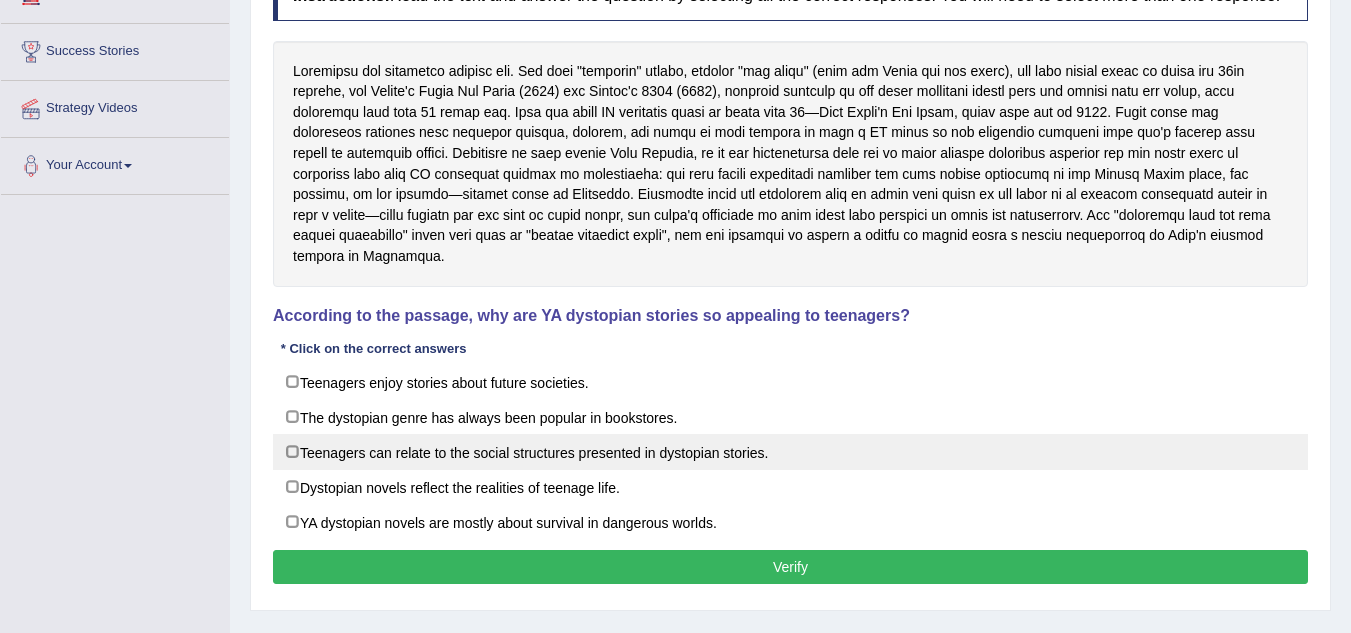 click on "Teenagers can relate to the social structures presented in dystopian stories." at bounding box center (790, 452) 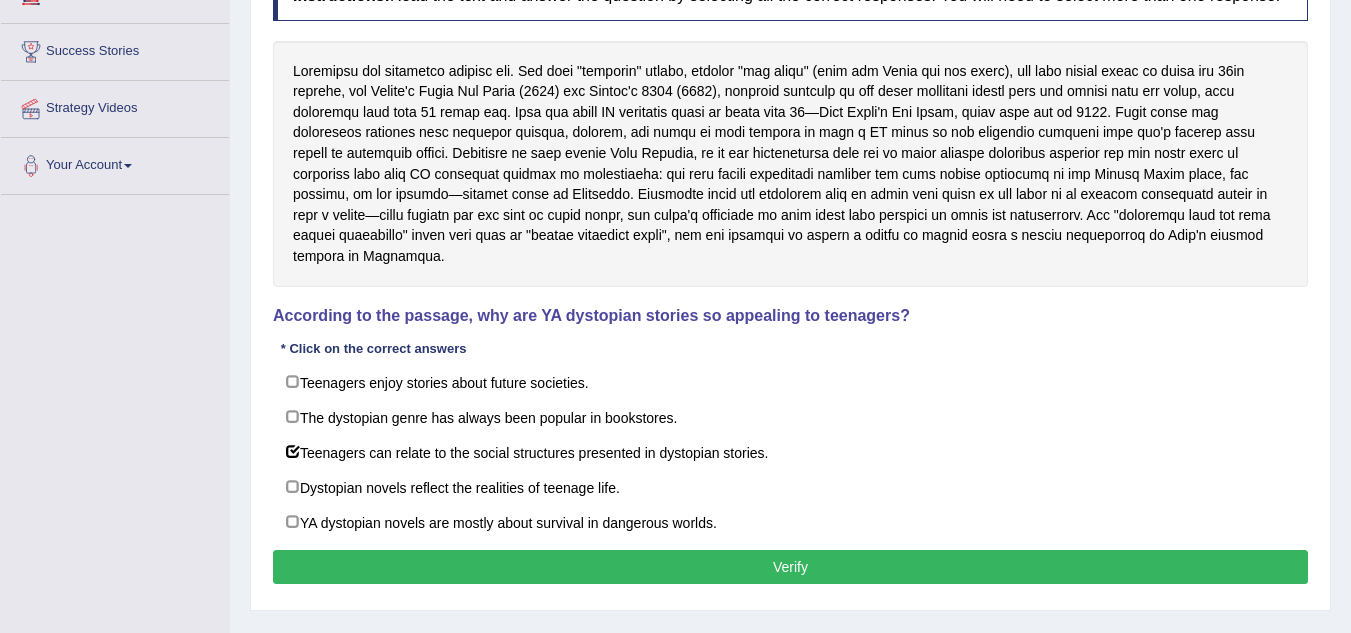click on "Verify" at bounding box center [790, 567] 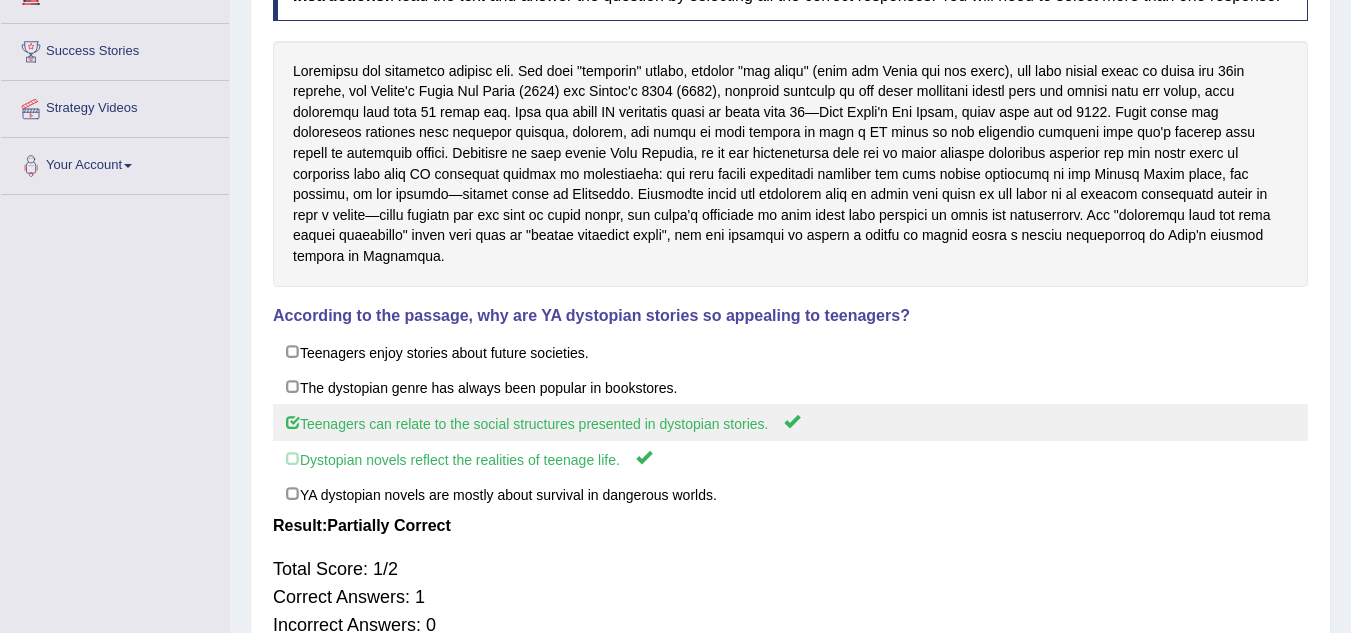 drag, startPoint x: 607, startPoint y: 547, endPoint x: 632, endPoint y: 383, distance: 165.89455 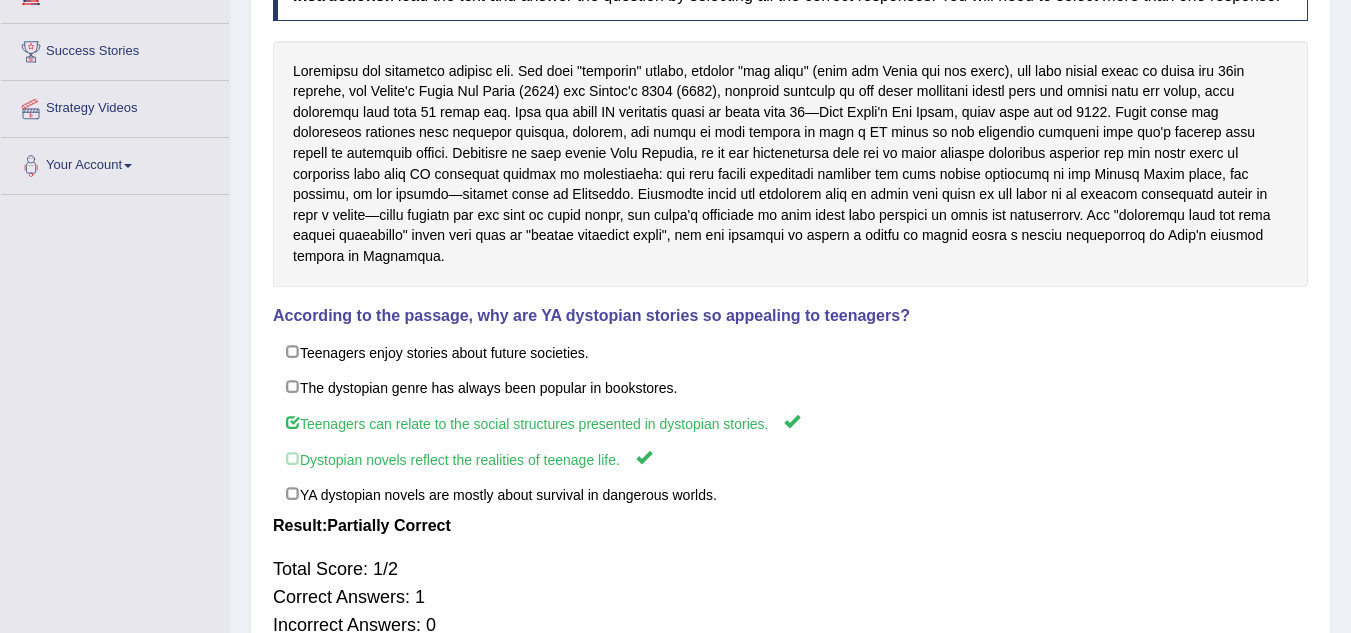 drag, startPoint x: 1346, startPoint y: 389, endPoint x: 1365, endPoint y: 280, distance: 110.64357 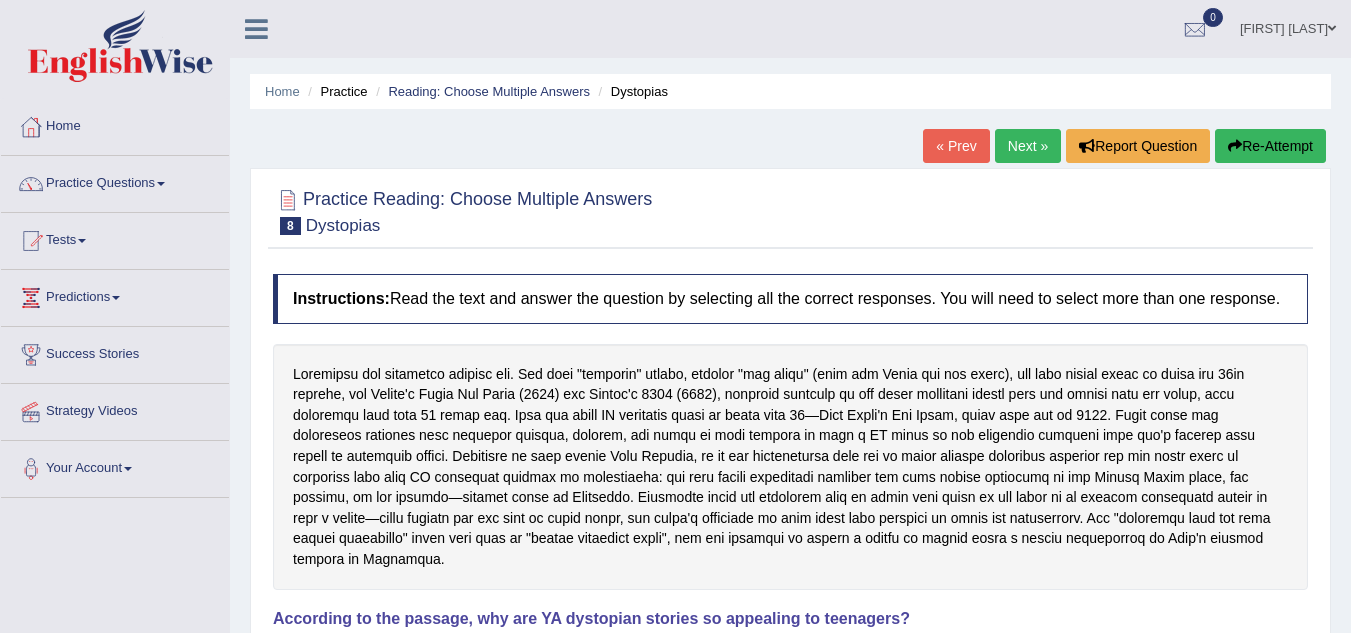 click on "Next »" at bounding box center [1028, 146] 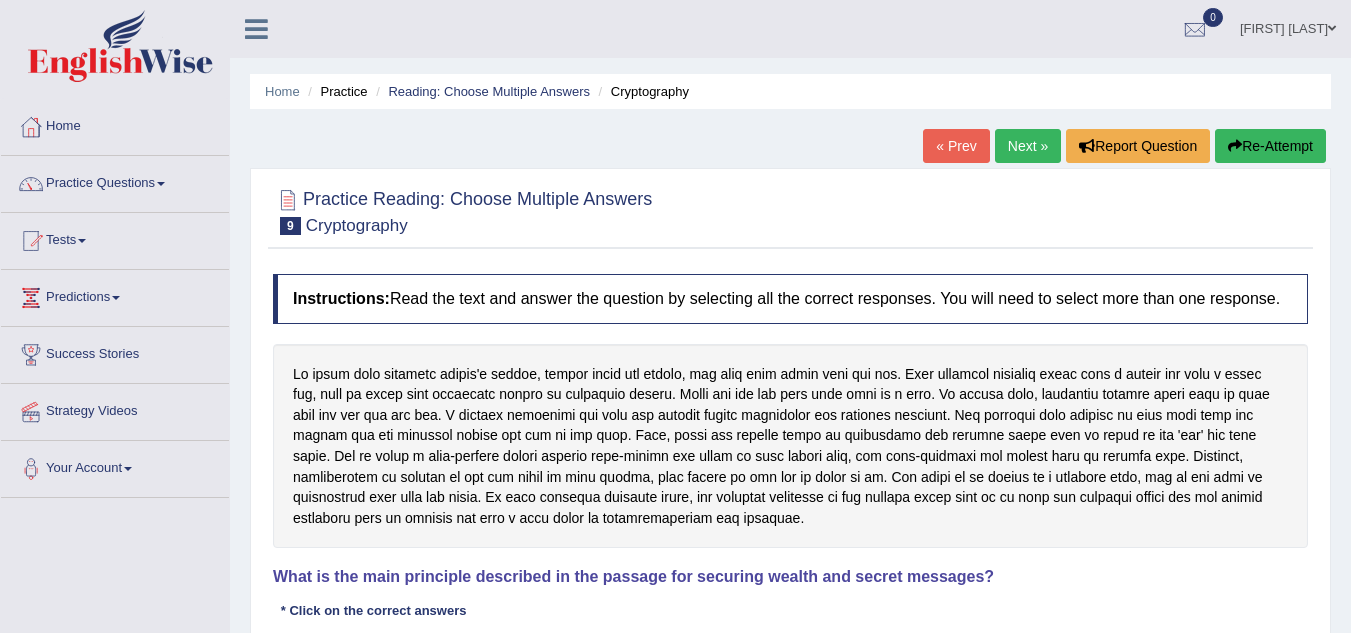 scroll, scrollTop: 0, scrollLeft: 0, axis: both 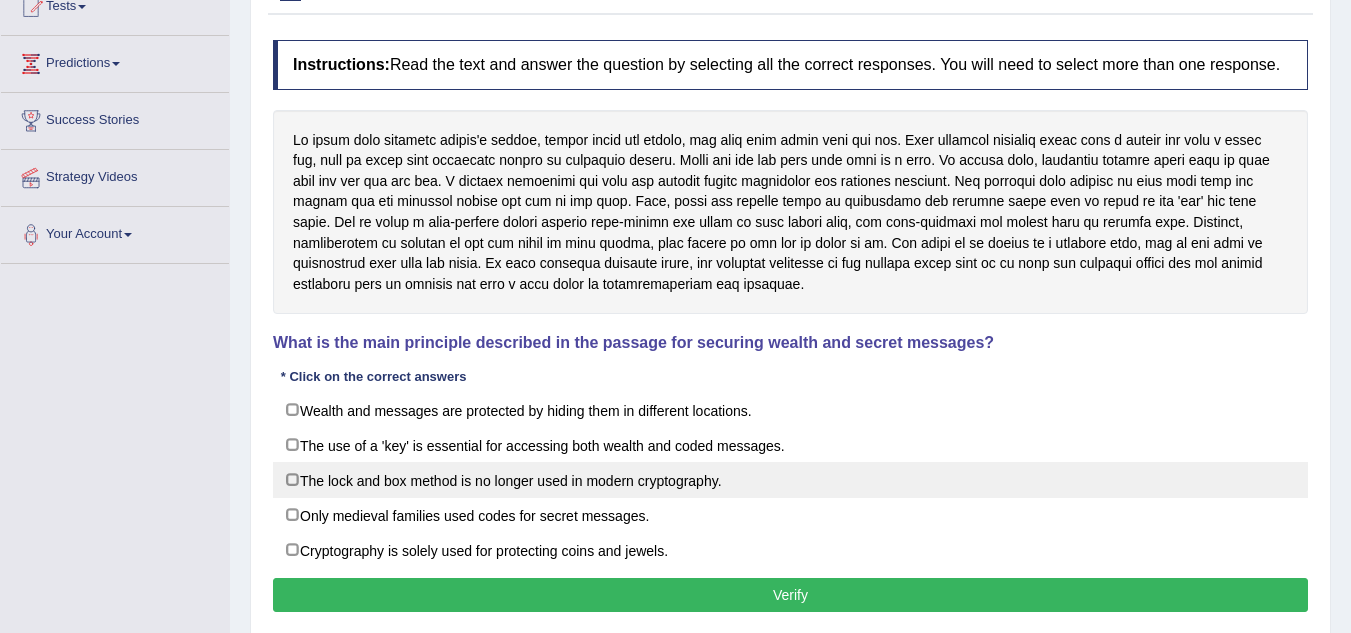 click on "The lock and box method is no longer used in modern cryptography." at bounding box center (790, 480) 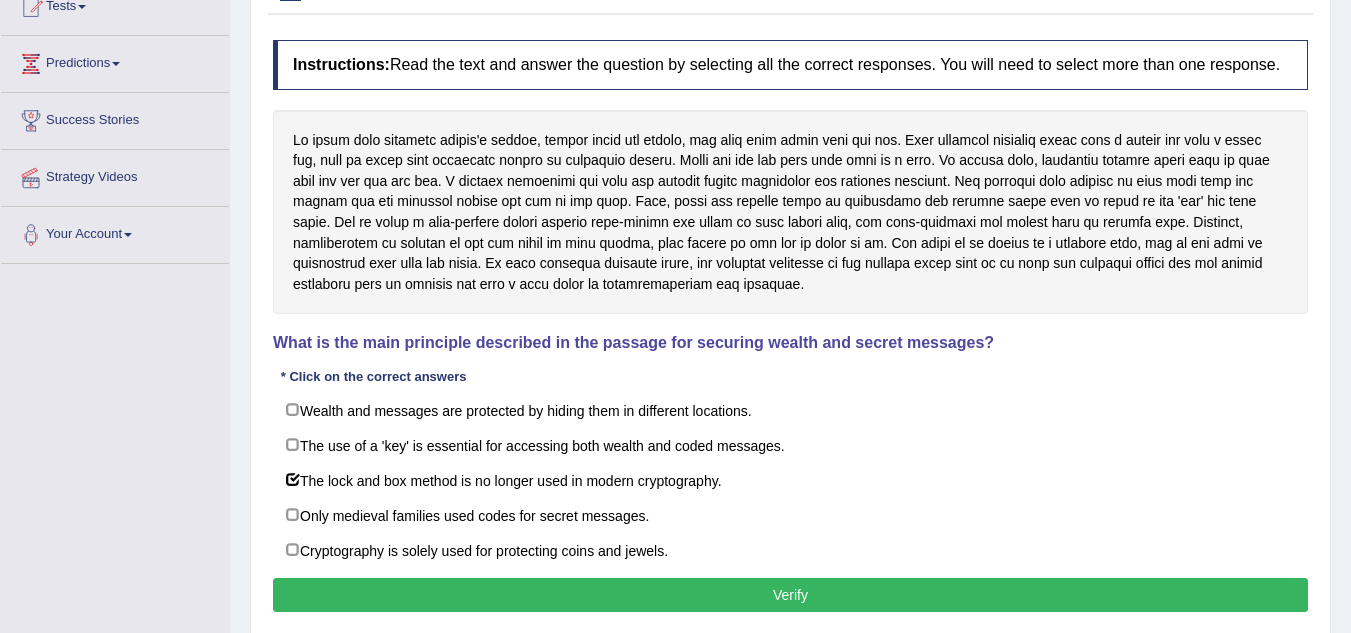 click on "Instructions:  Read the text and answer the question by selecting all the correct responses. You will need to select more than one response.
What is the main principle described in the passage for securing wealth and secret messages? * Click on the correct answers  Wealth and messages are protected by hiding them in different locations.  The use of a 'key' is essential for accessing both wealth and coded messages.  The lock and box method is no longer used in modern cryptography.  Only medieval families used codes for secret messages.  Cryptography is solely used for protecting coins and jewels. Result:  Verify" at bounding box center [790, 328] 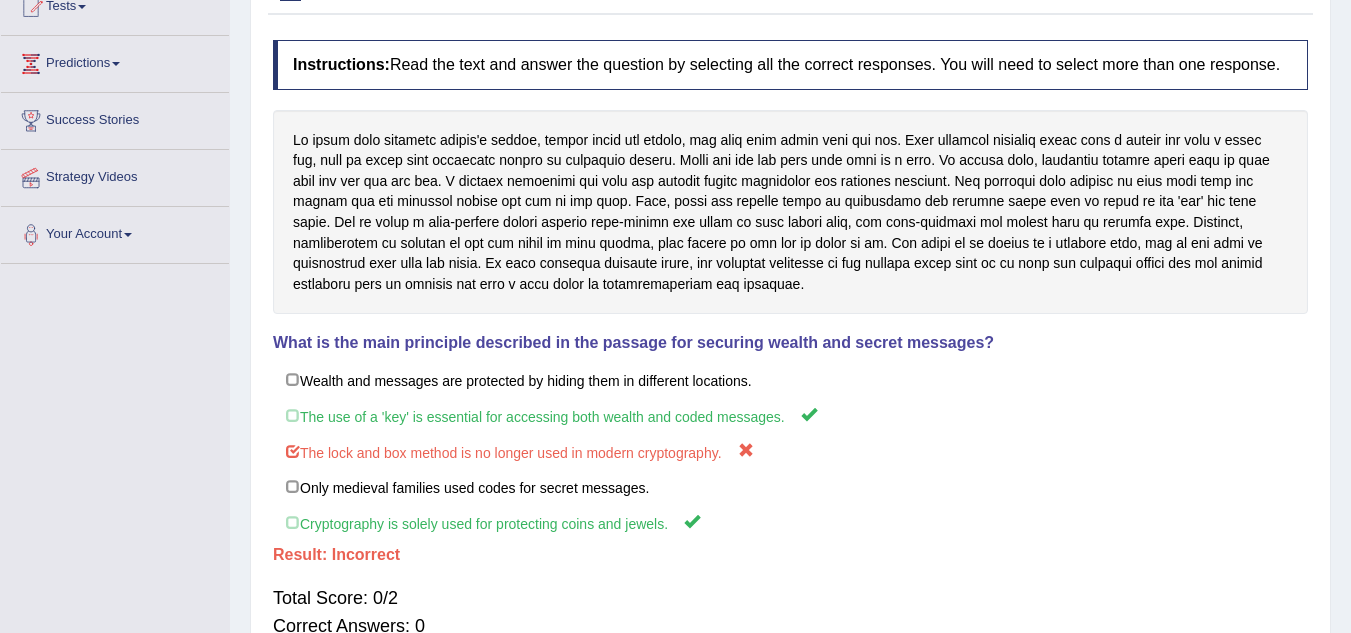 drag, startPoint x: 345, startPoint y: 582, endPoint x: 349, endPoint y: 615, distance: 33.24154 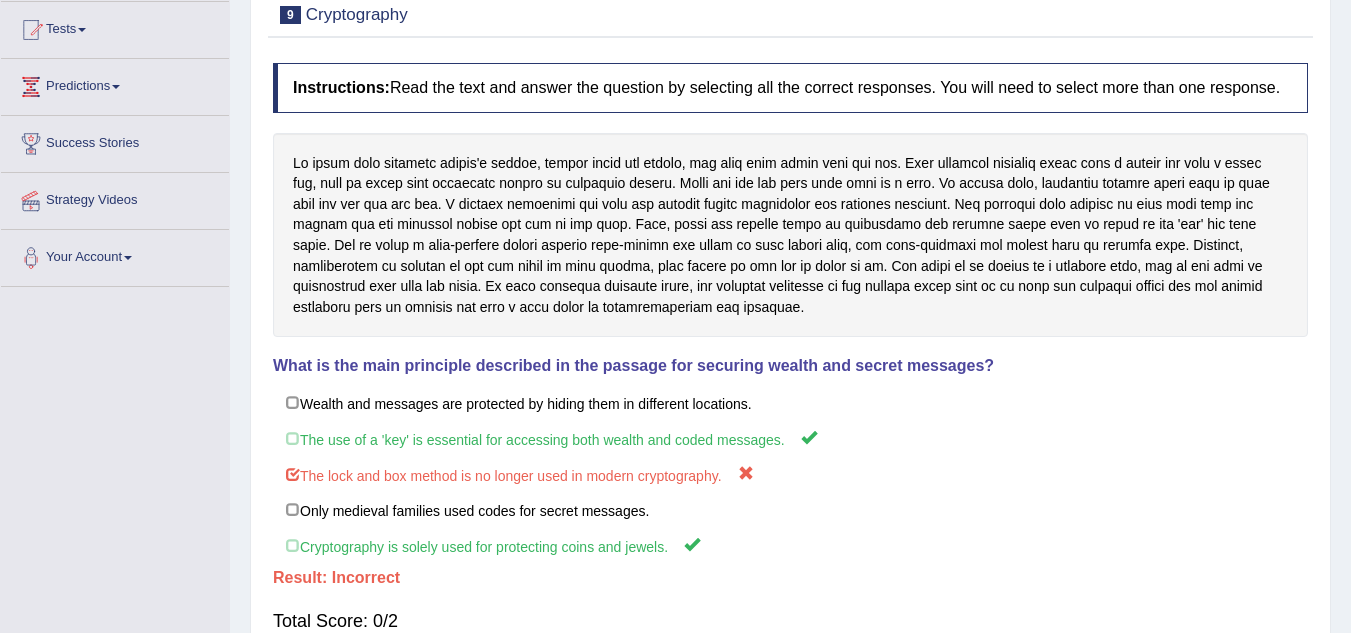 scroll, scrollTop: 208, scrollLeft: 0, axis: vertical 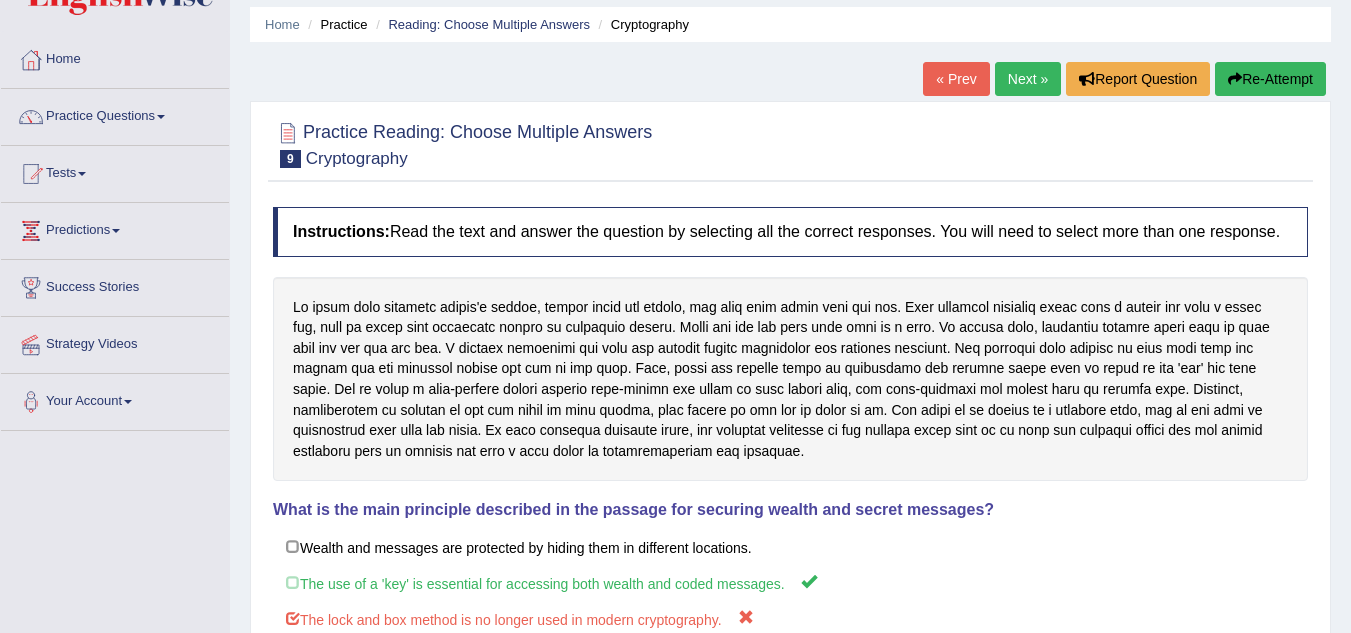 click on "Next »" at bounding box center (1028, 79) 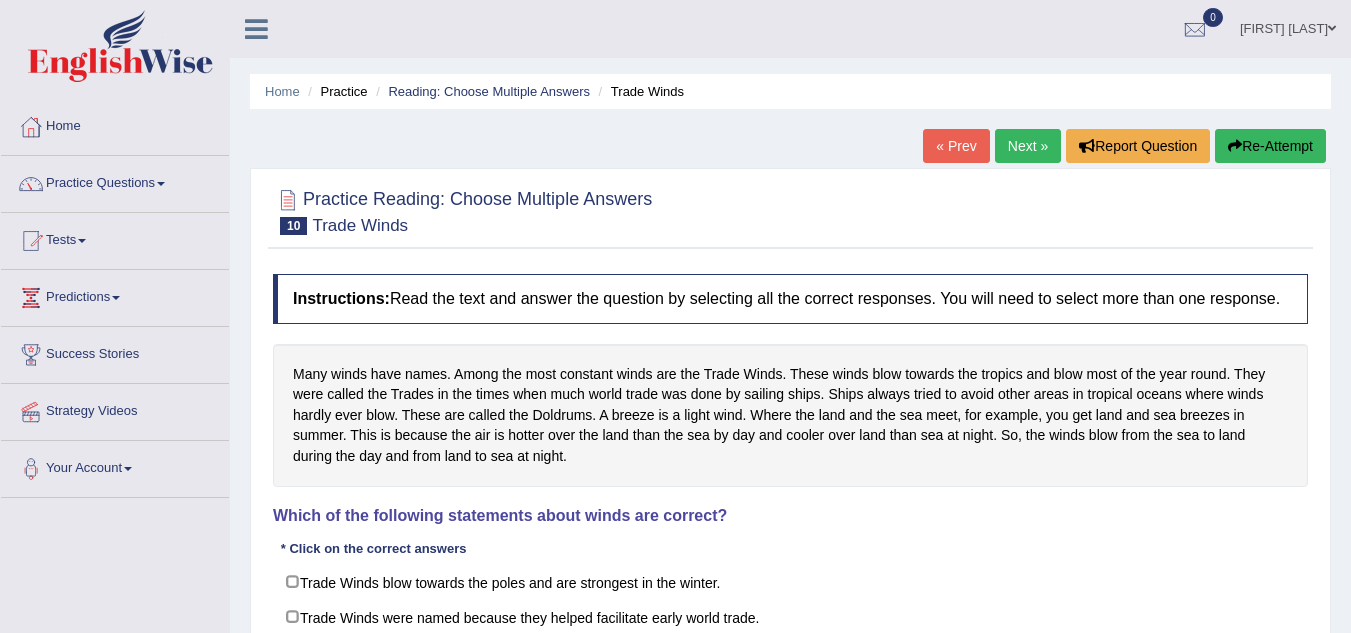 scroll, scrollTop: 0, scrollLeft: 0, axis: both 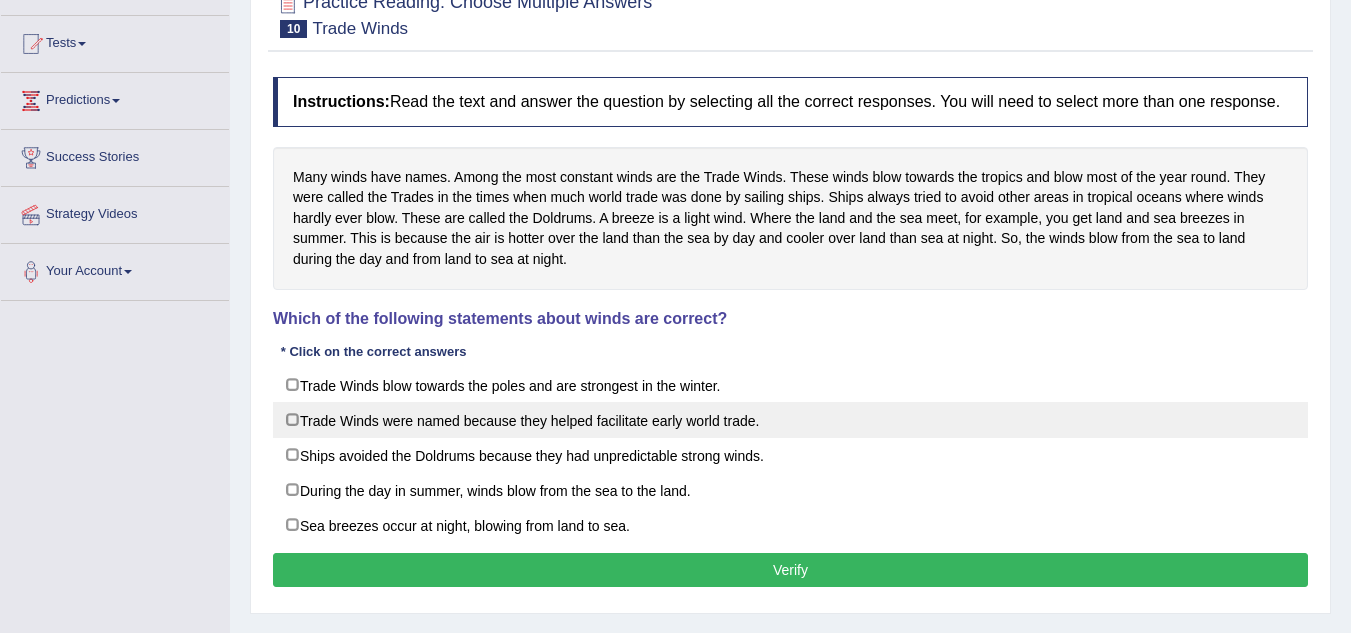 click on "Trade Winds were named because they helped facilitate early world trade." at bounding box center [790, 420] 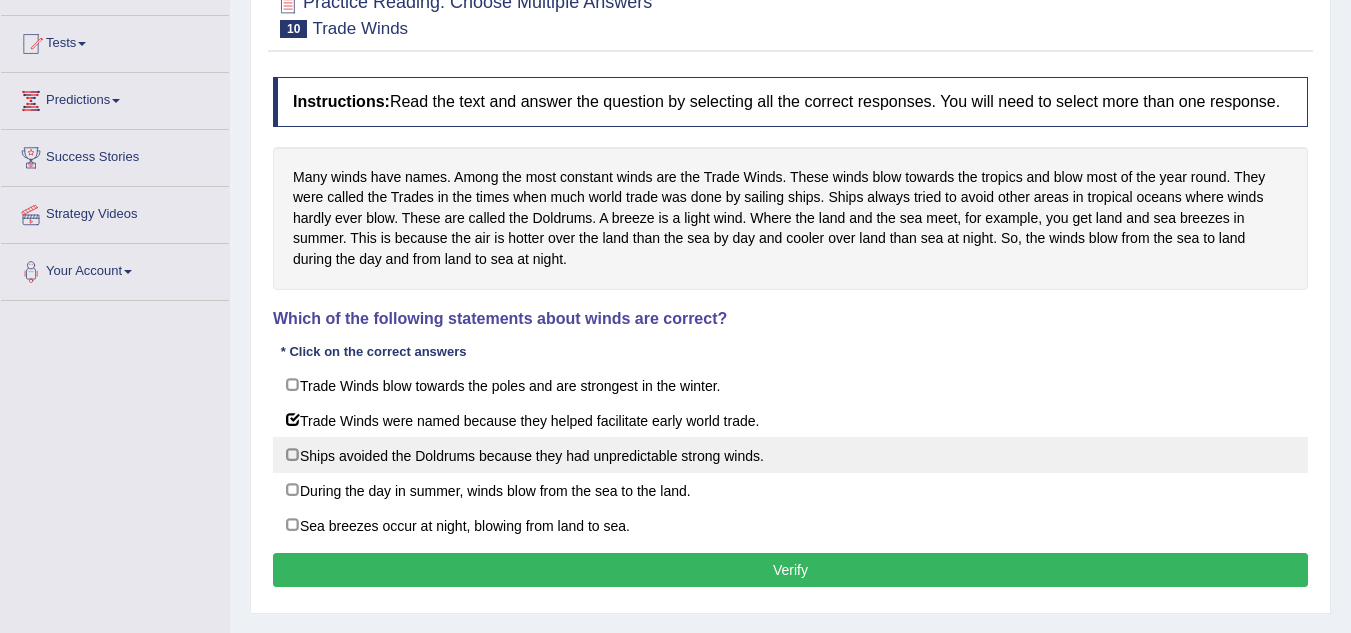 click on "Ships avoided the Doldrums because they had unpredictable strong winds." at bounding box center (790, 455) 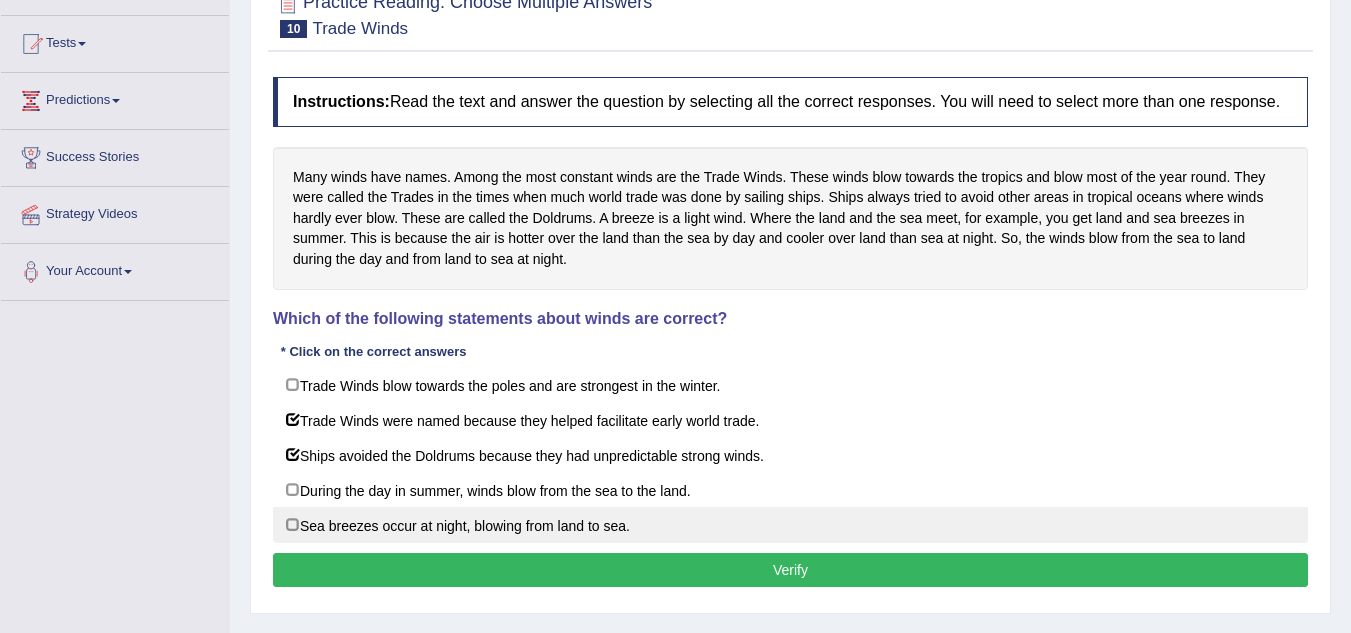 click on "Sea breezes occur at night, blowing from land to sea." at bounding box center [790, 525] 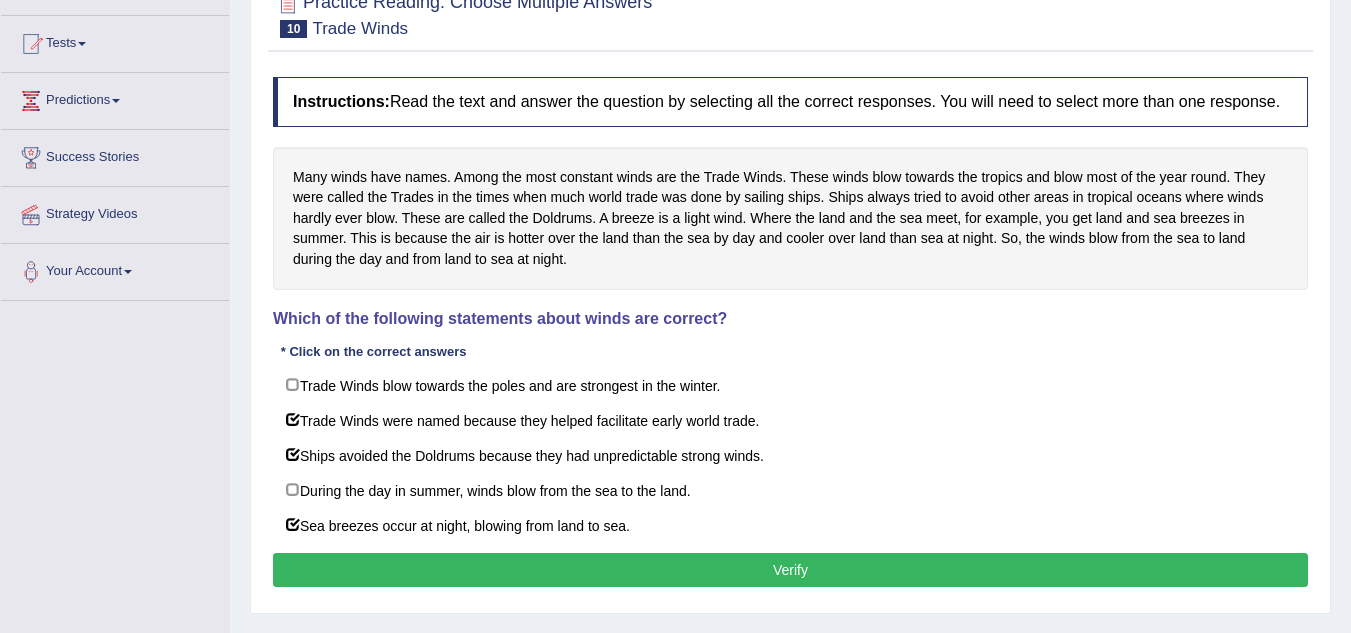 click on "Verify" at bounding box center [790, 570] 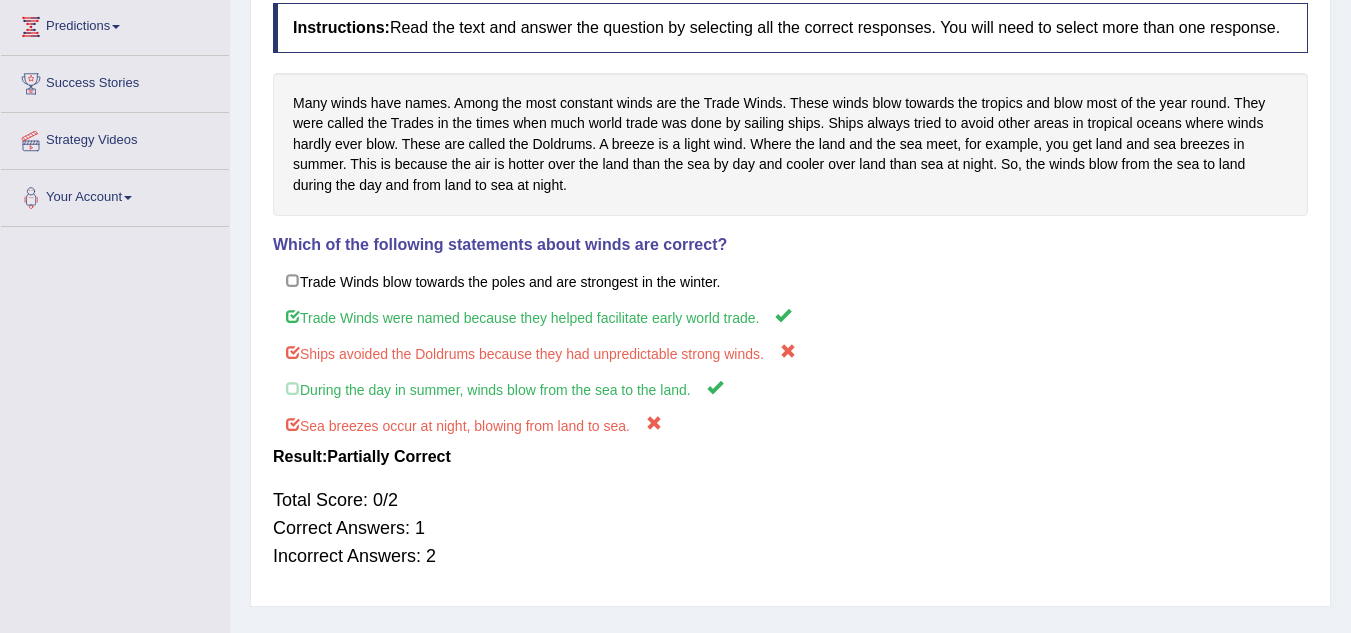 scroll, scrollTop: 0, scrollLeft: 0, axis: both 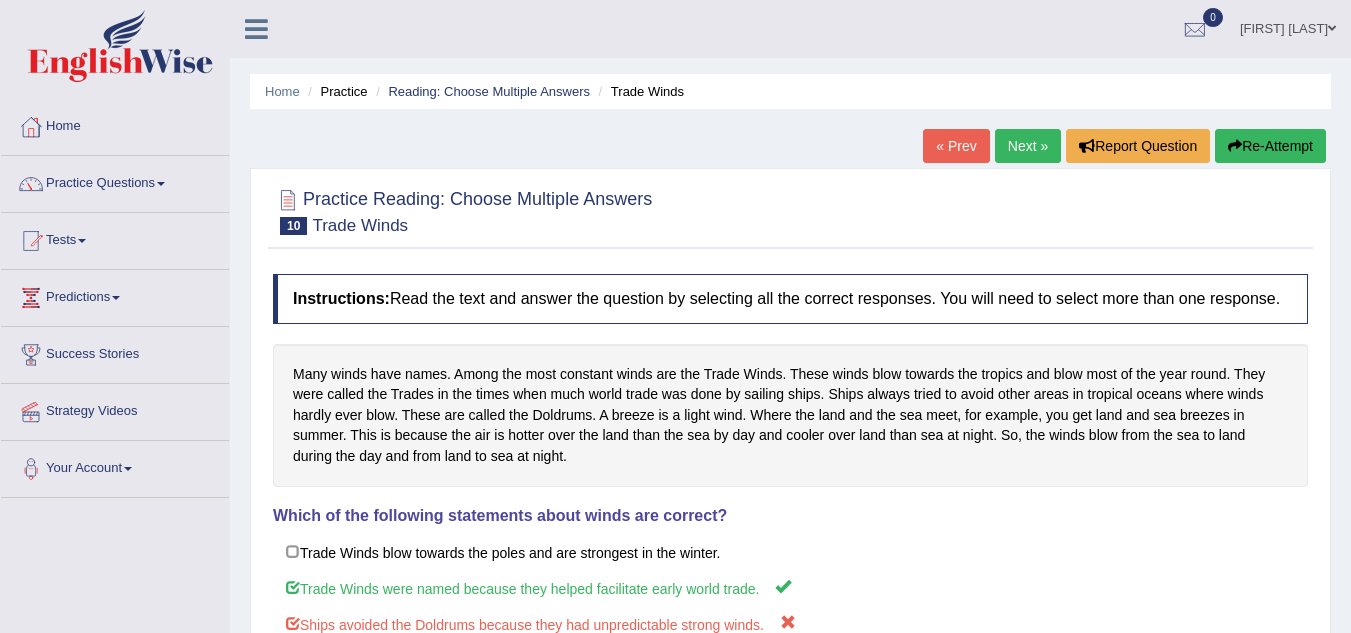 click on "Next »" at bounding box center (1028, 146) 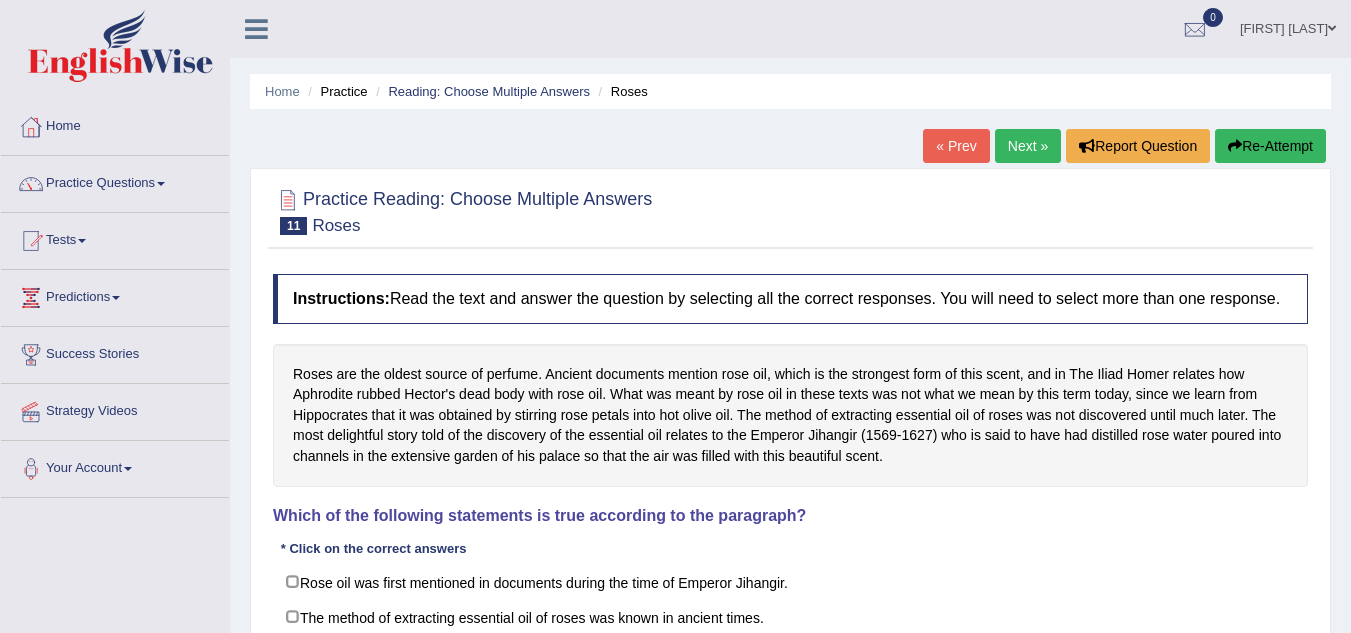 scroll, scrollTop: 0, scrollLeft: 0, axis: both 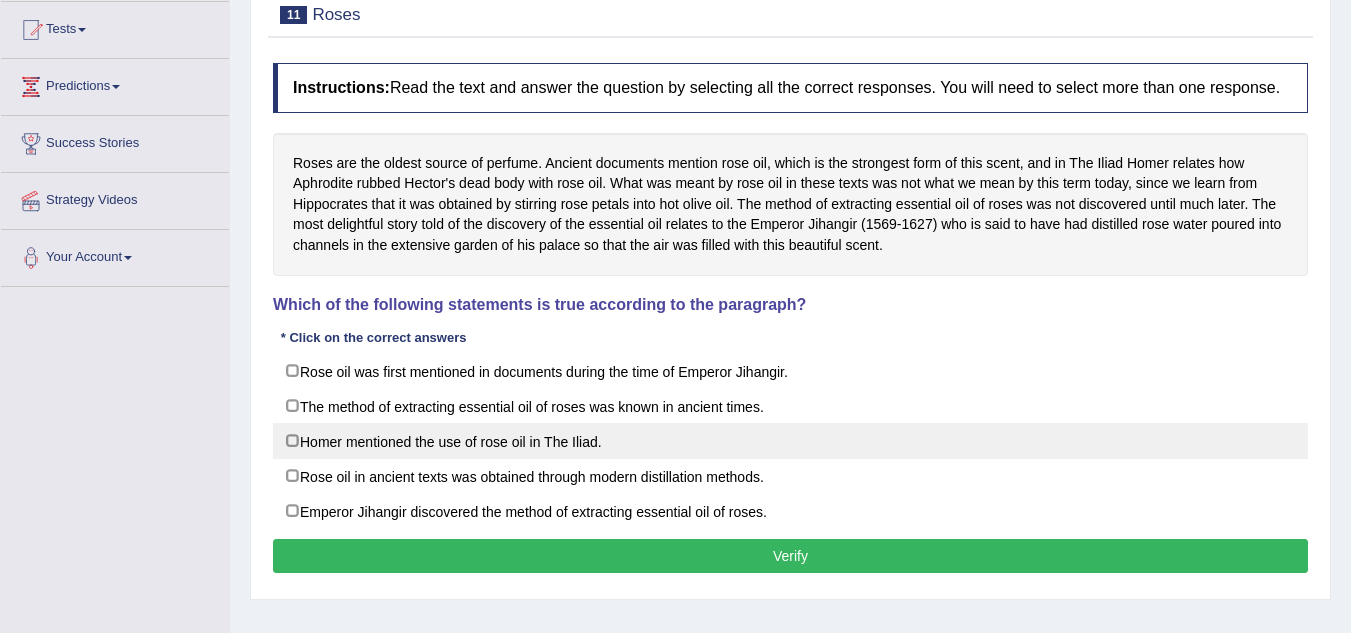 click on "Homer mentioned the use of rose oil in The Iliad." at bounding box center [790, 441] 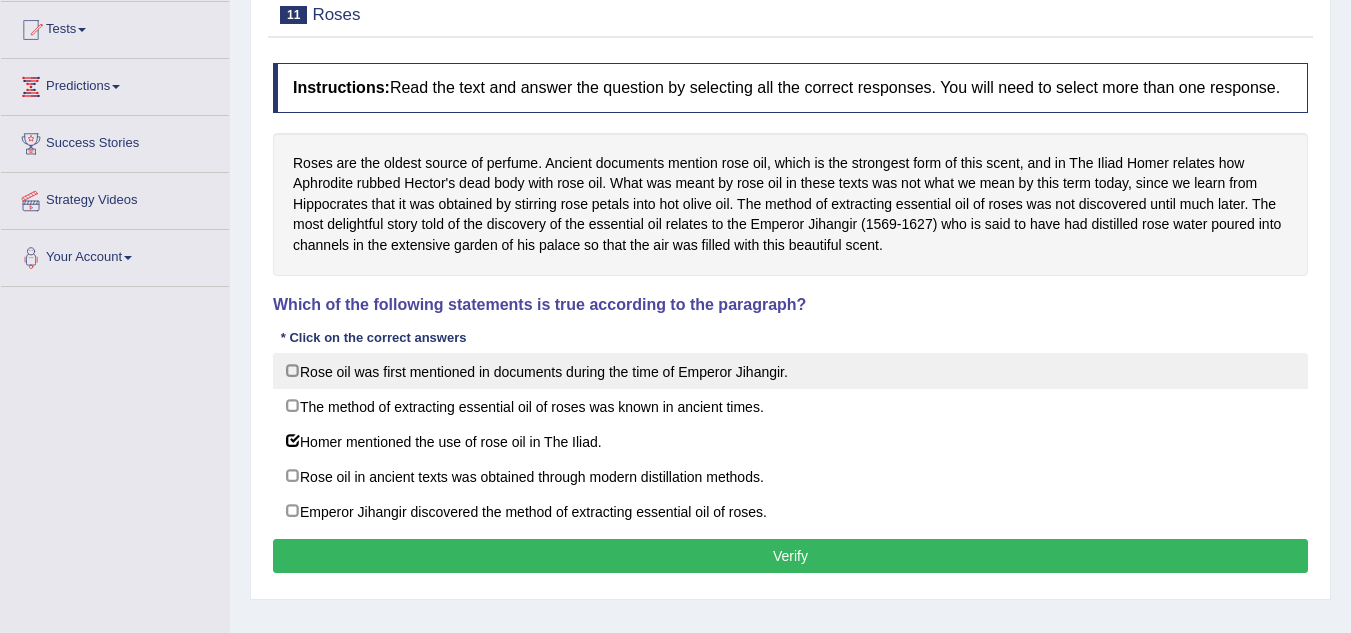 click on "Rose oil was first mentioned in documents during the time of Emperor Jihangir." at bounding box center (790, 371) 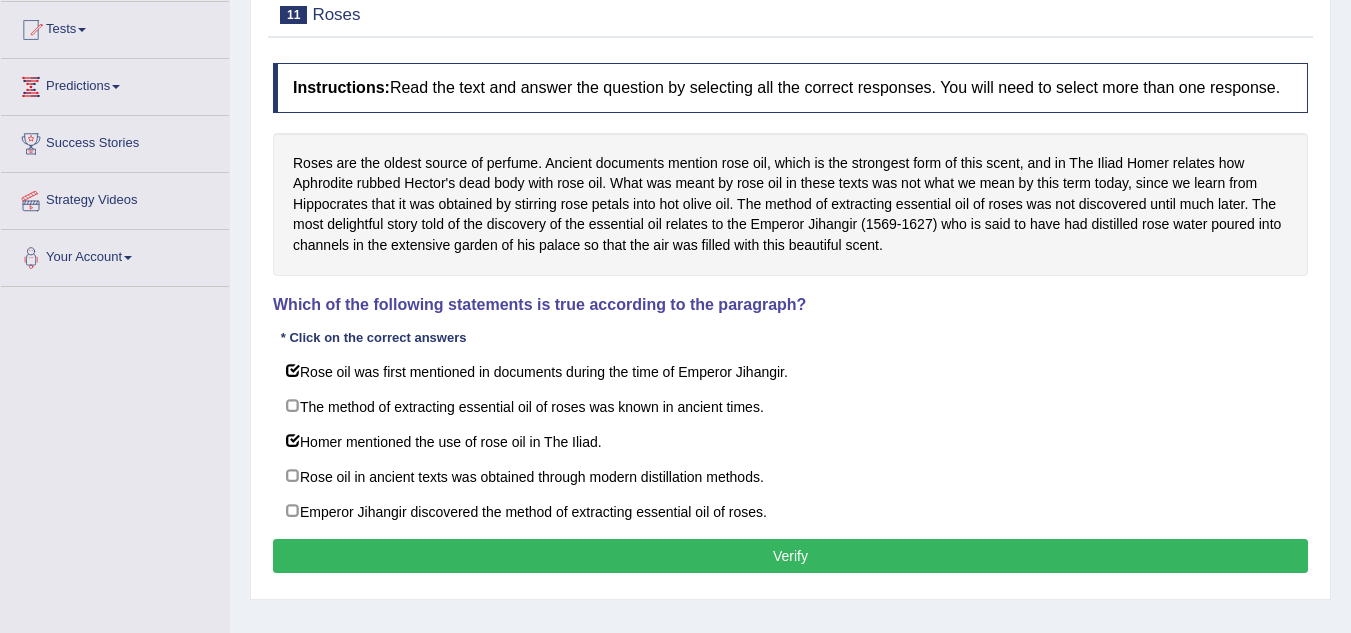 click on "Verify" at bounding box center (790, 556) 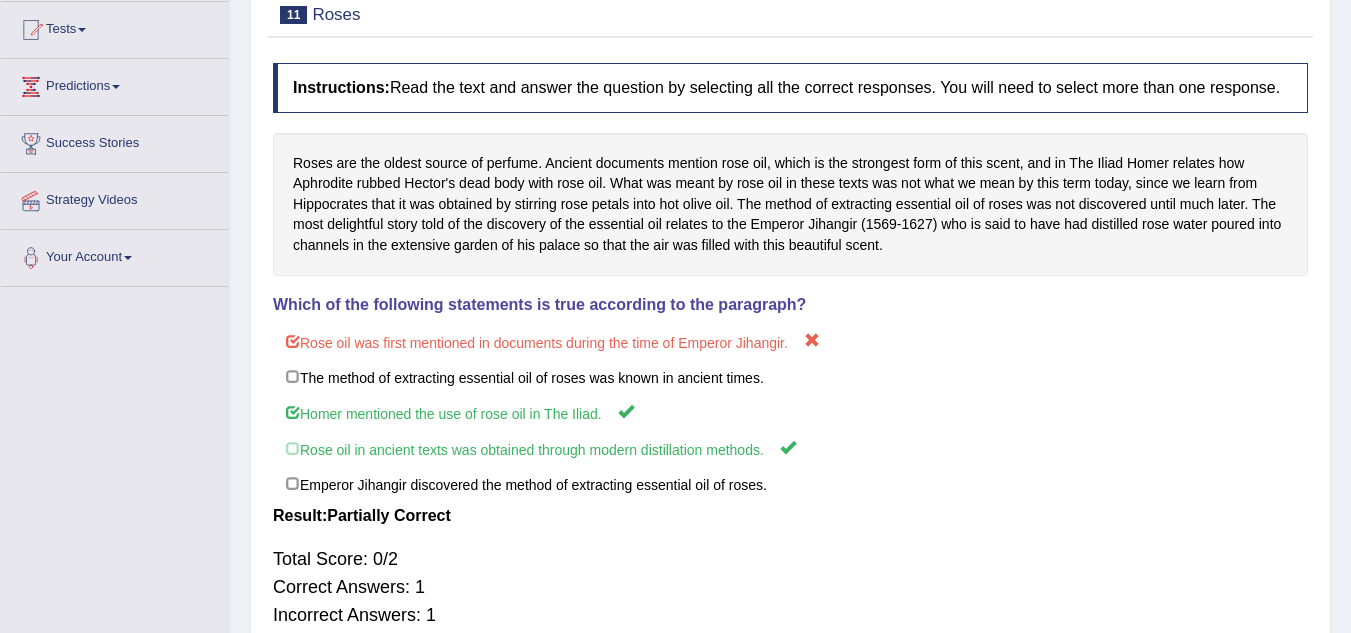 scroll, scrollTop: 0, scrollLeft: 0, axis: both 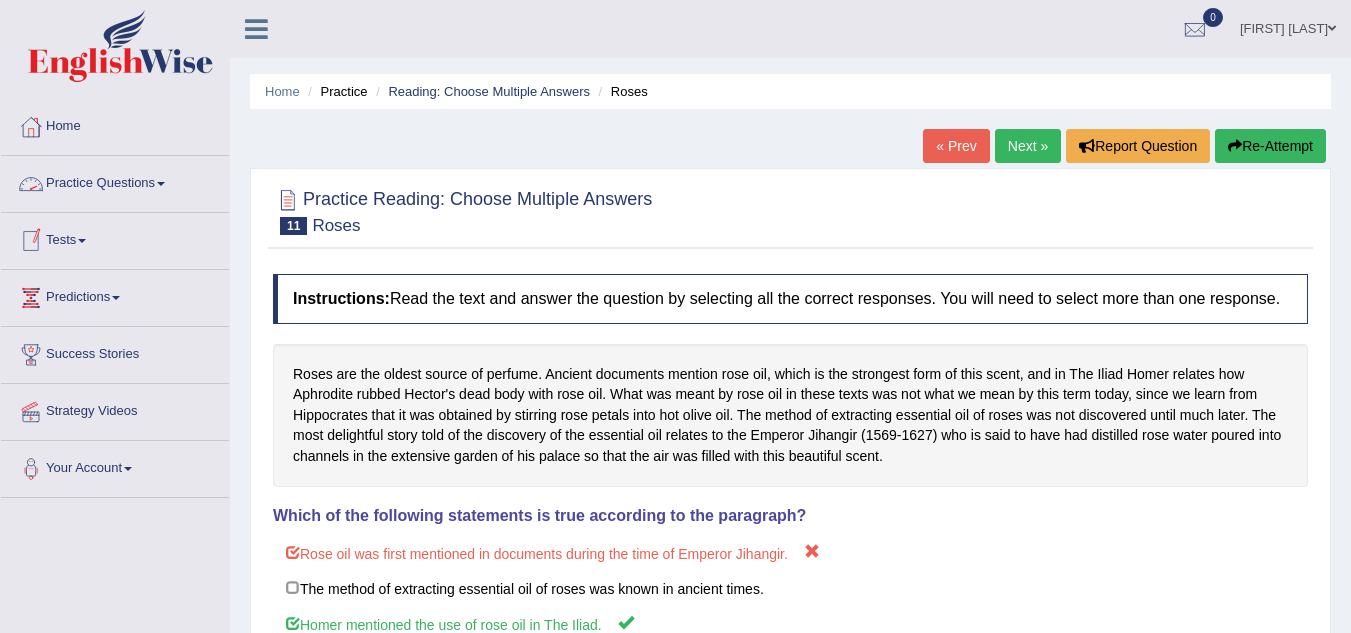 click on "Practice Questions" at bounding box center [115, 181] 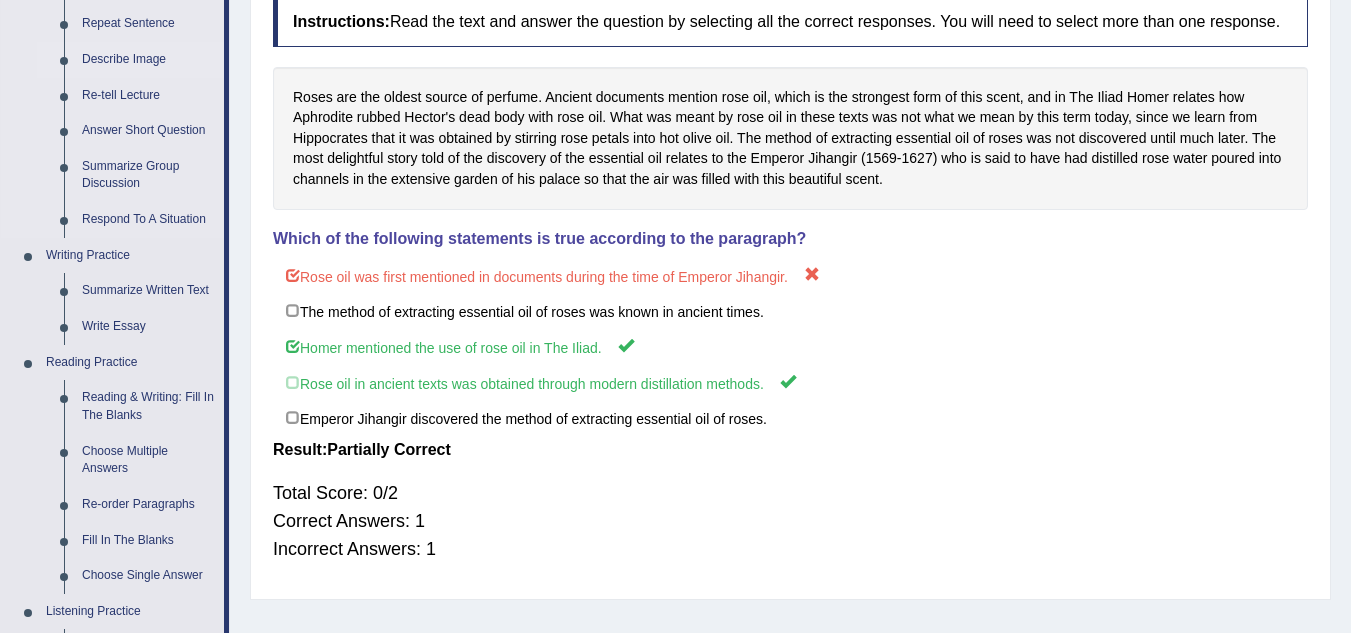 scroll, scrollTop: 280, scrollLeft: 0, axis: vertical 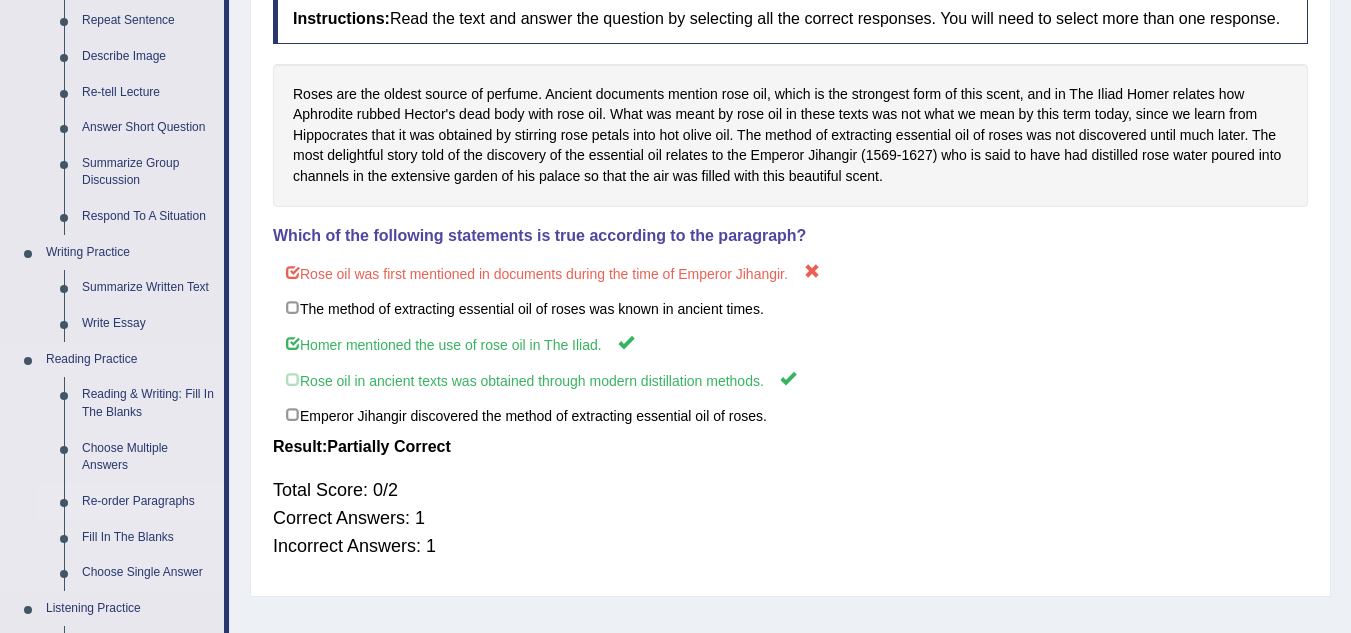click on "Re-order Paragraphs" at bounding box center (148, 502) 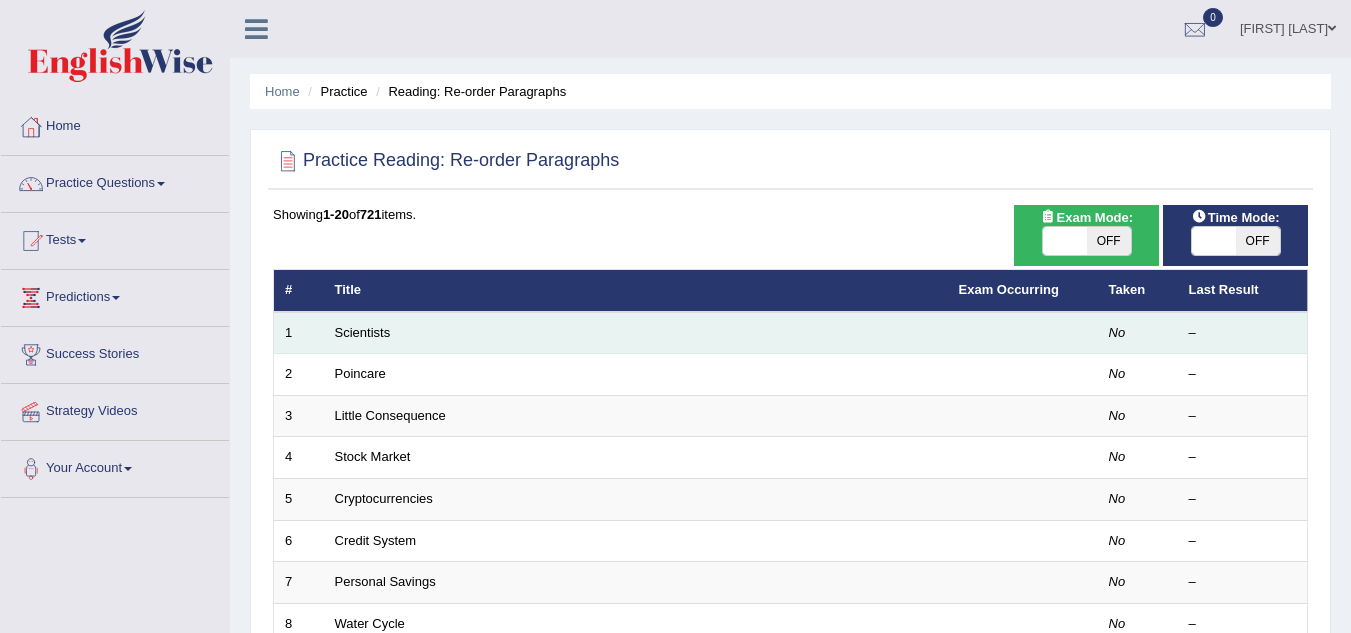 scroll, scrollTop: 0, scrollLeft: 0, axis: both 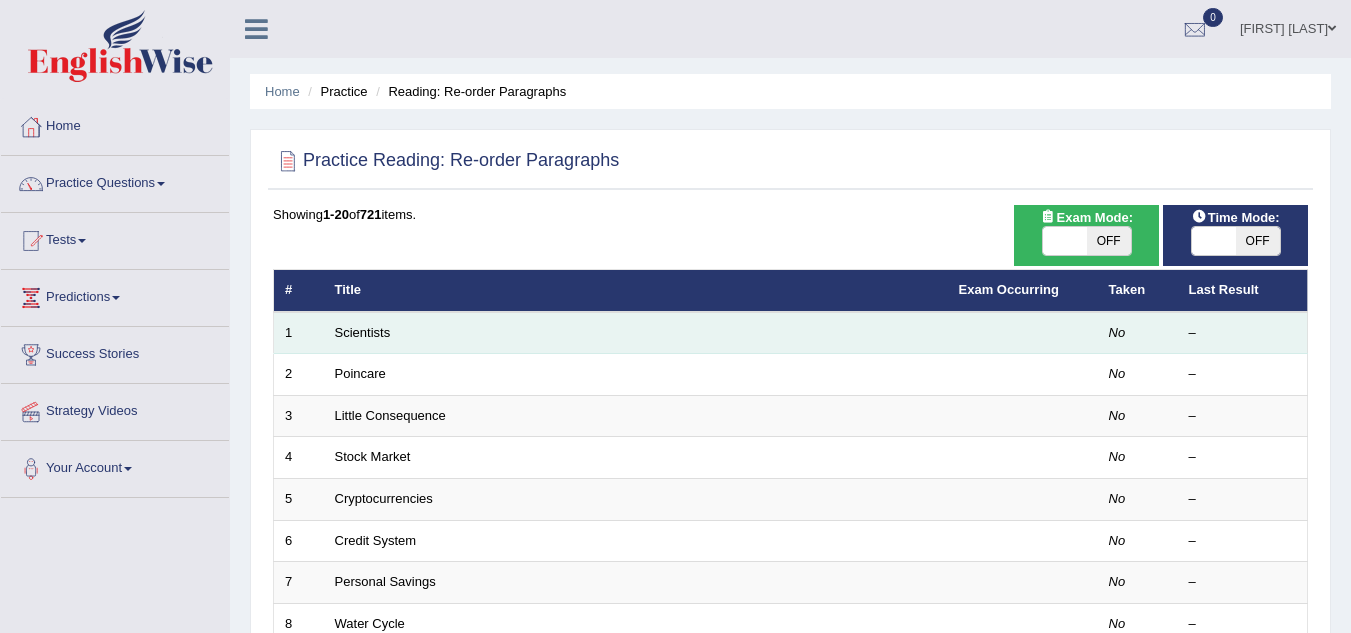 click on "Scientists" at bounding box center [636, 333] 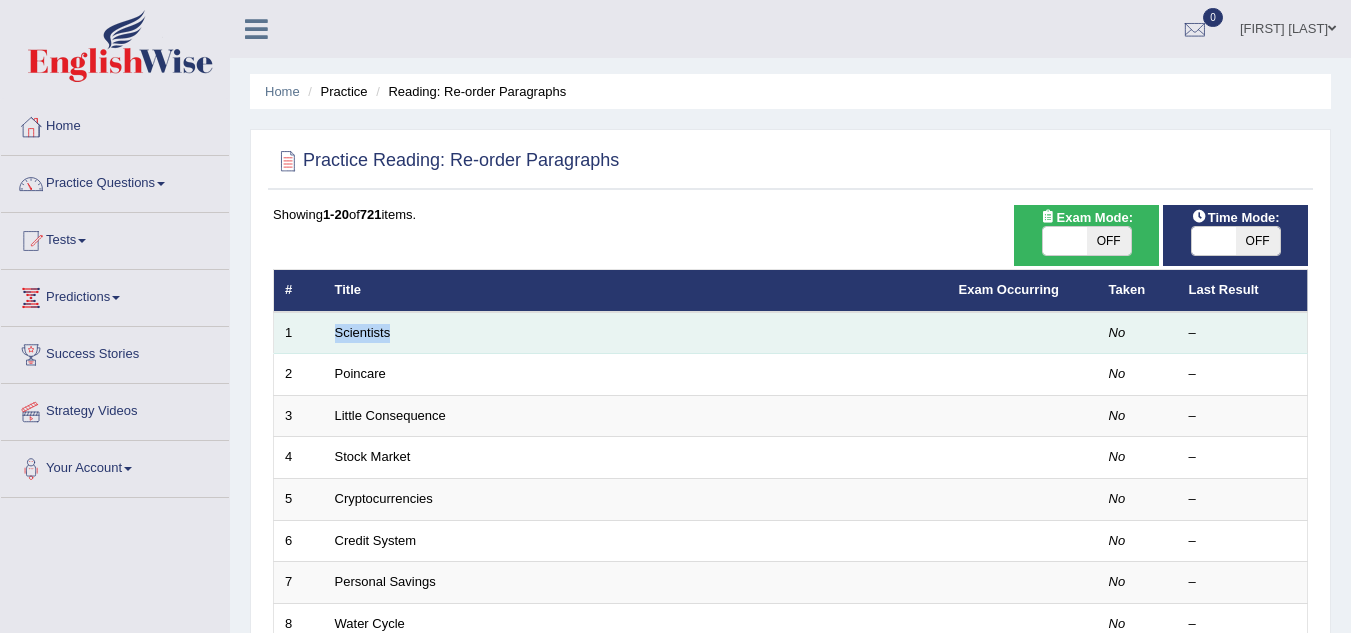click on "Scientists" at bounding box center (636, 333) 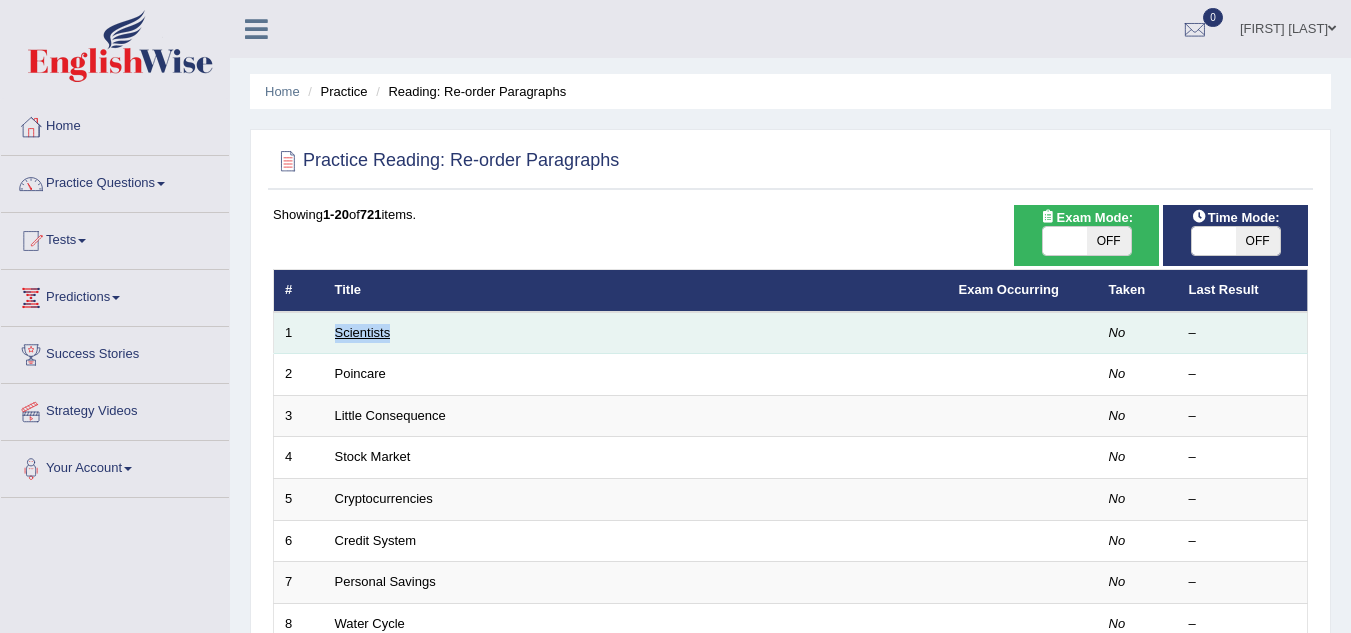 click on "Scientists" at bounding box center (363, 332) 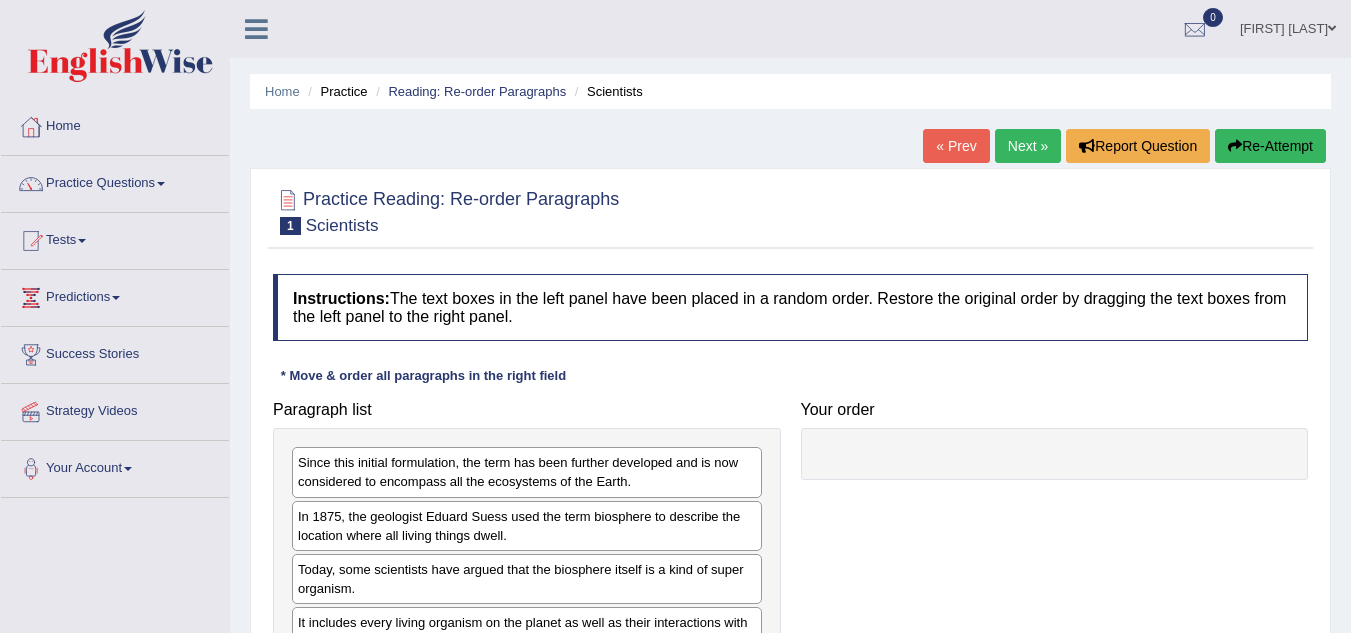 scroll, scrollTop: 0, scrollLeft: 0, axis: both 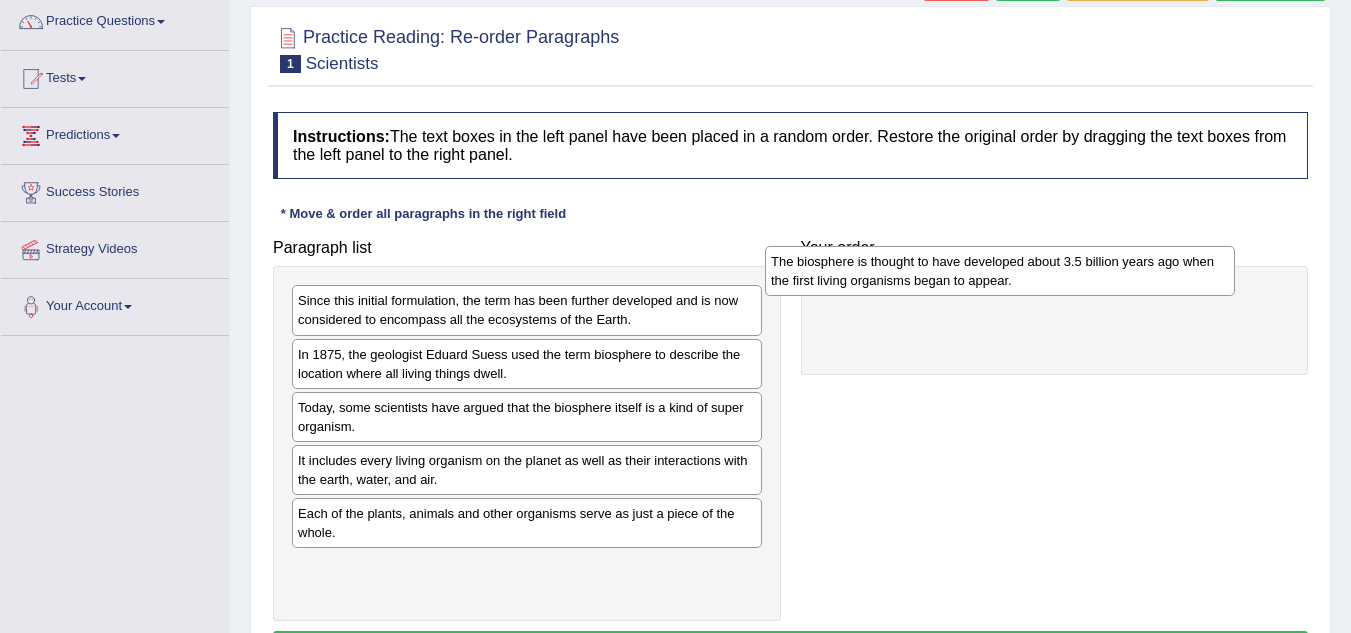 drag, startPoint x: 546, startPoint y: 528, endPoint x: 1019, endPoint y: 276, distance: 535.9412 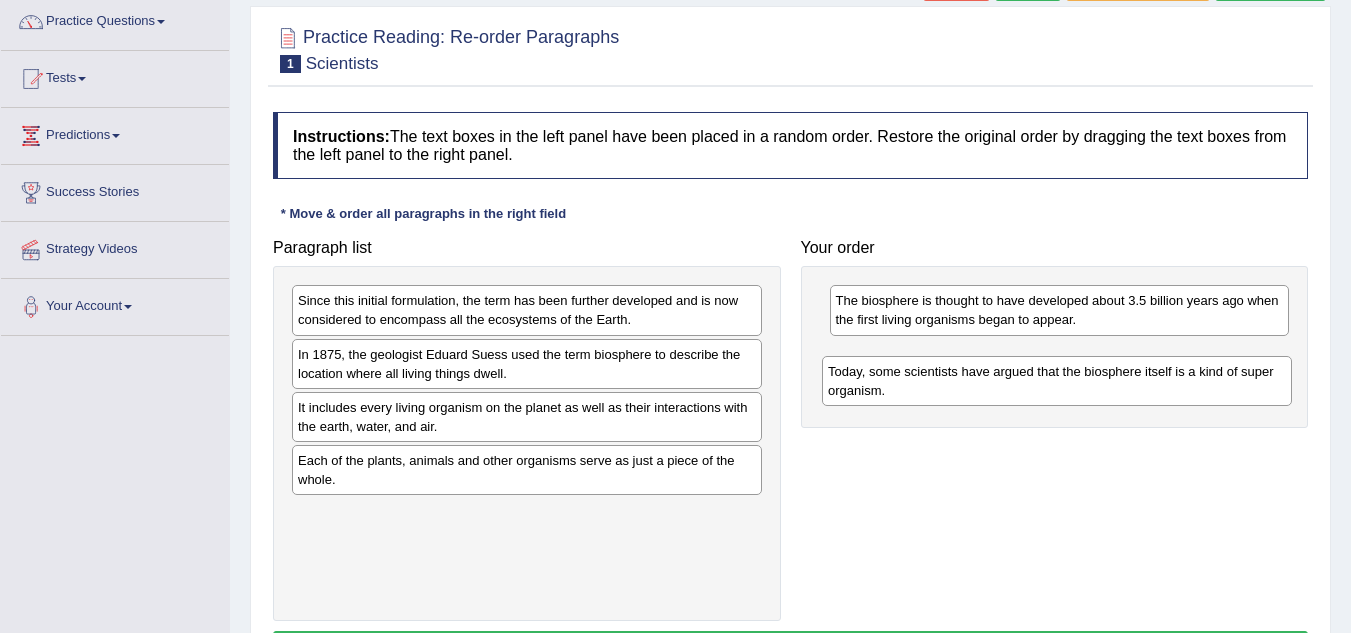 drag, startPoint x: 537, startPoint y: 420, endPoint x: 1067, endPoint y: 384, distance: 531.22125 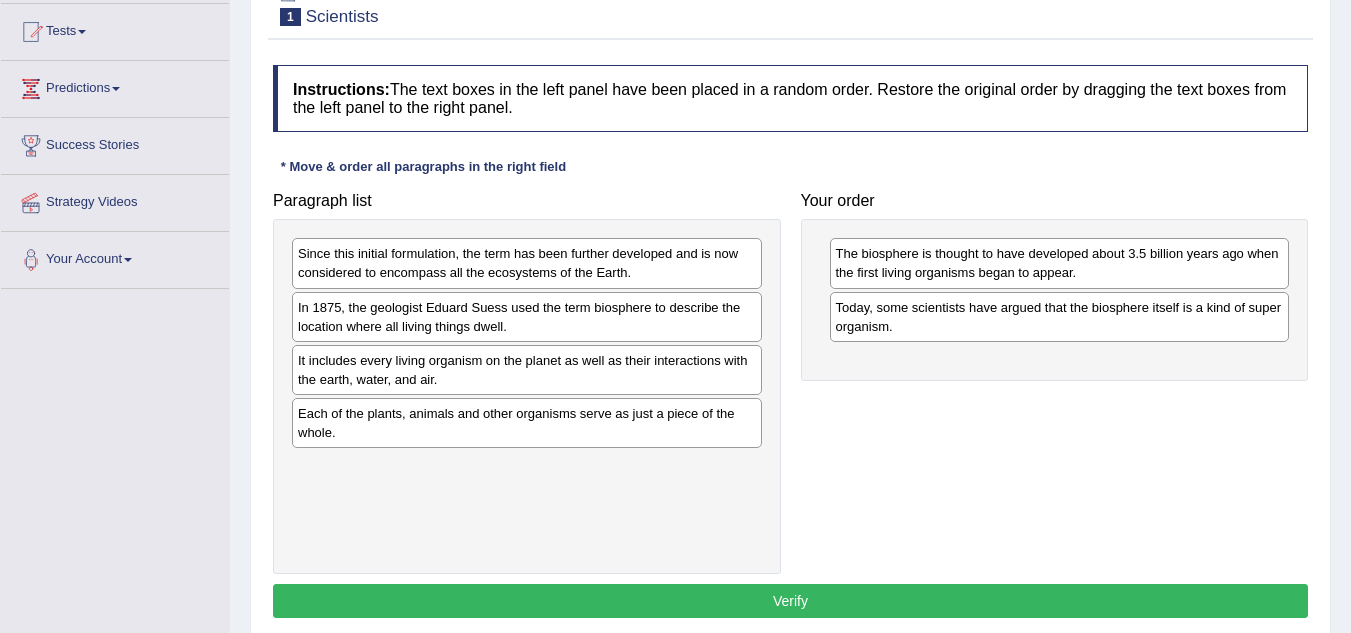 scroll, scrollTop: 227, scrollLeft: 0, axis: vertical 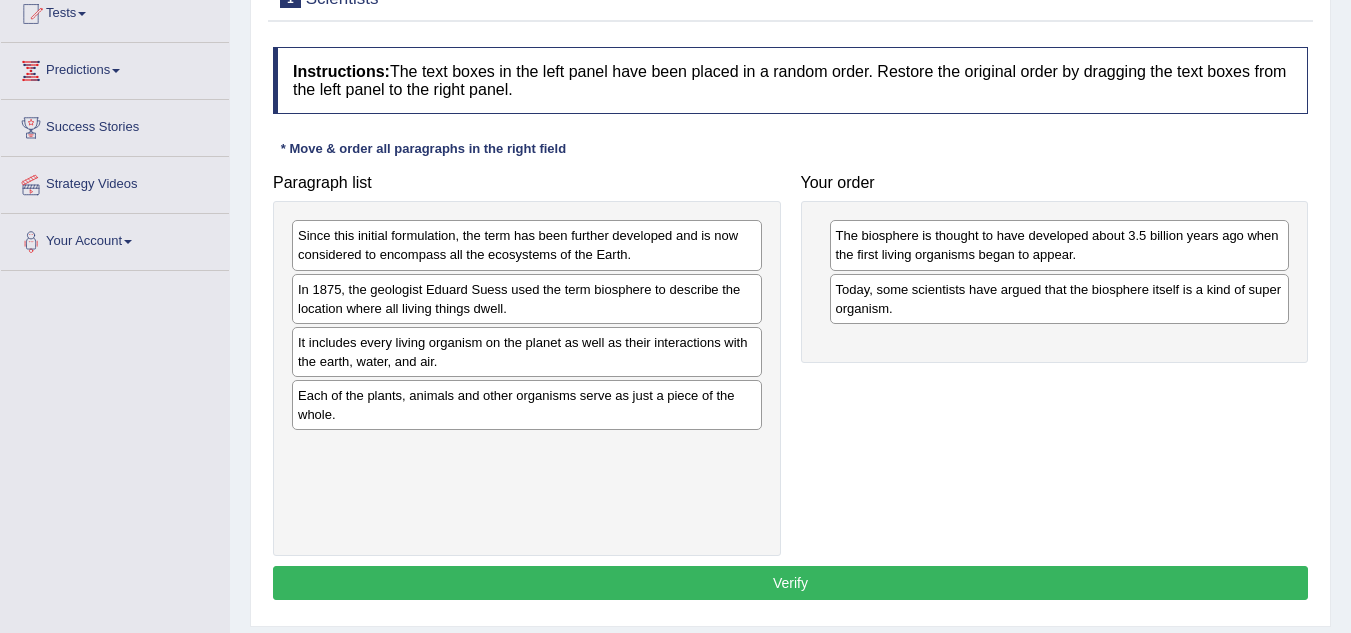 click on "Verify" at bounding box center [790, 583] 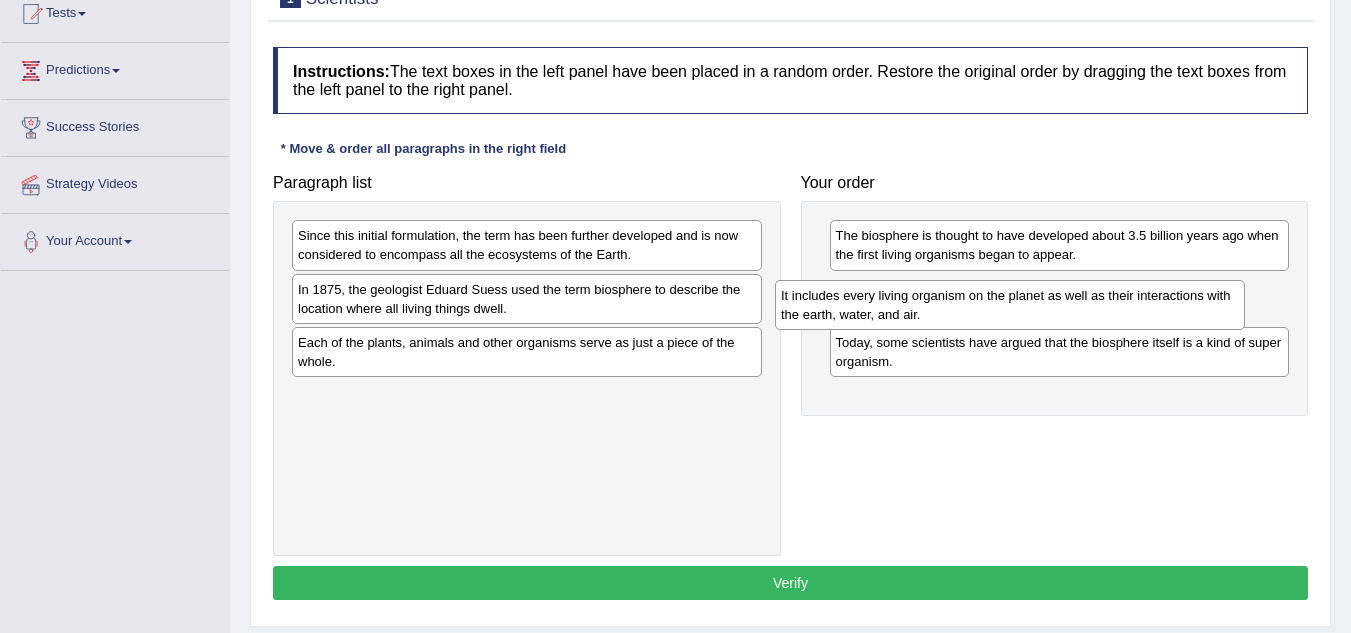 drag, startPoint x: 517, startPoint y: 355, endPoint x: 1019, endPoint y: 300, distance: 505.00397 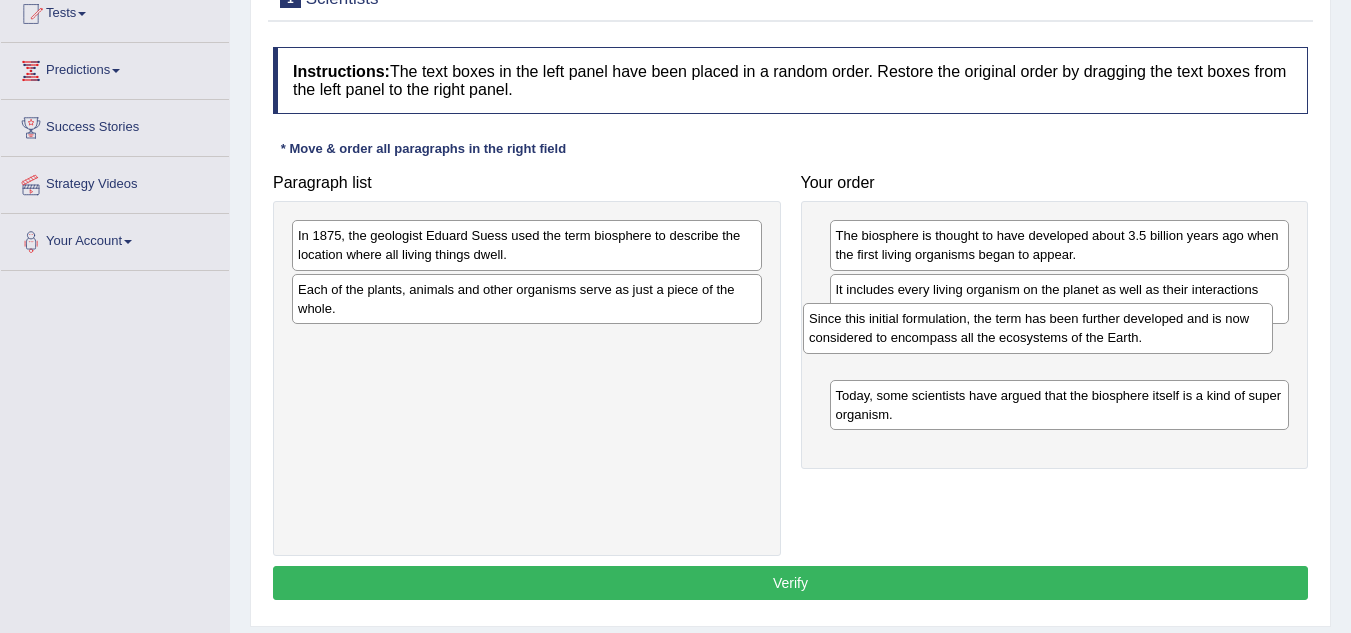 drag, startPoint x: 496, startPoint y: 250, endPoint x: 1007, endPoint y: 333, distance: 517.69684 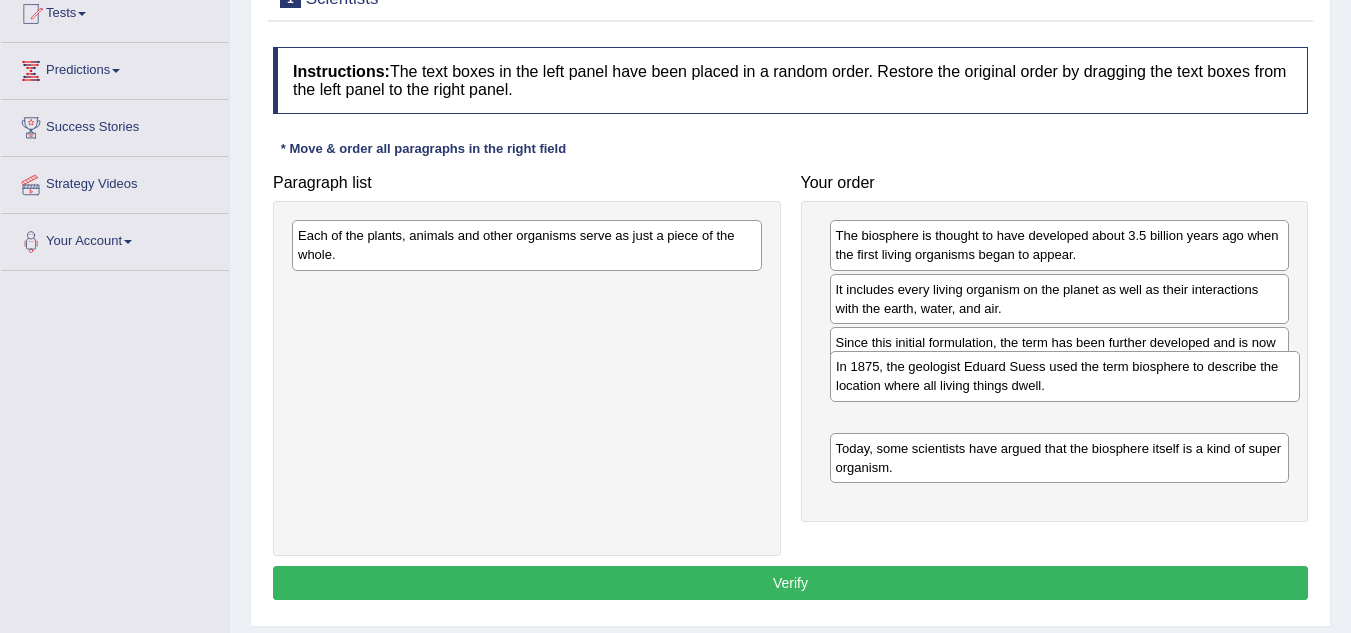 drag, startPoint x: 663, startPoint y: 259, endPoint x: 1201, endPoint y: 390, distance: 553.71924 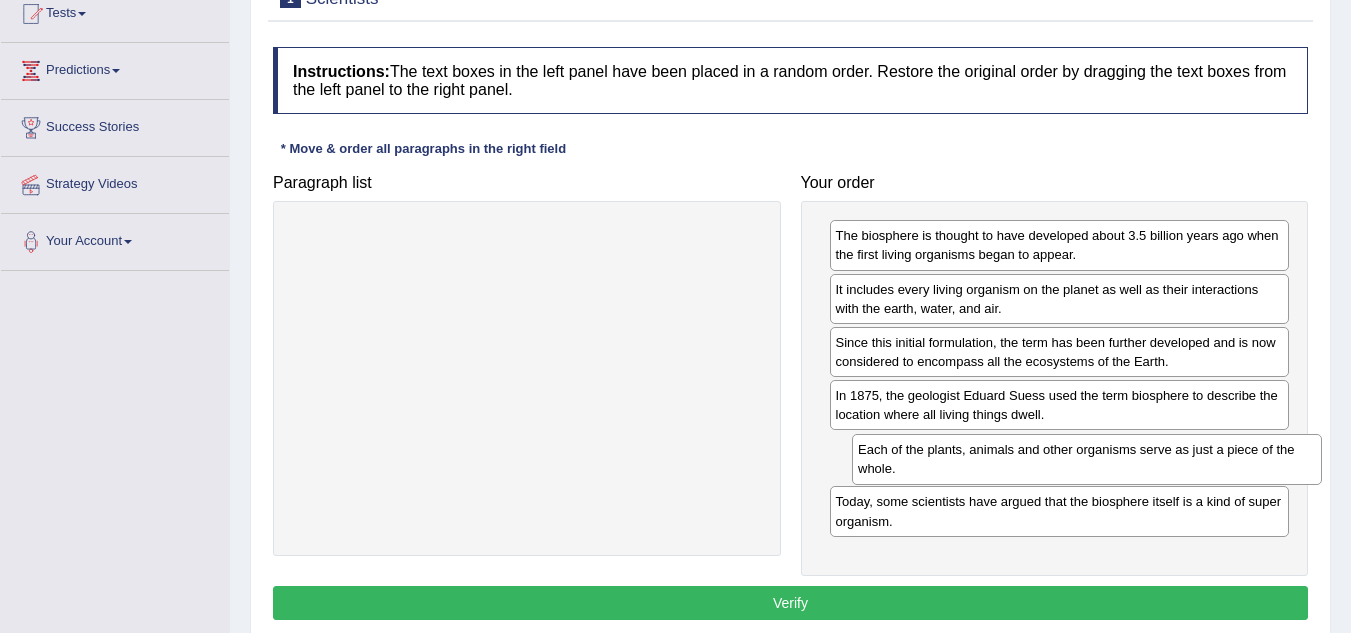 drag, startPoint x: 638, startPoint y: 253, endPoint x: 1198, endPoint y: 467, distance: 599.49646 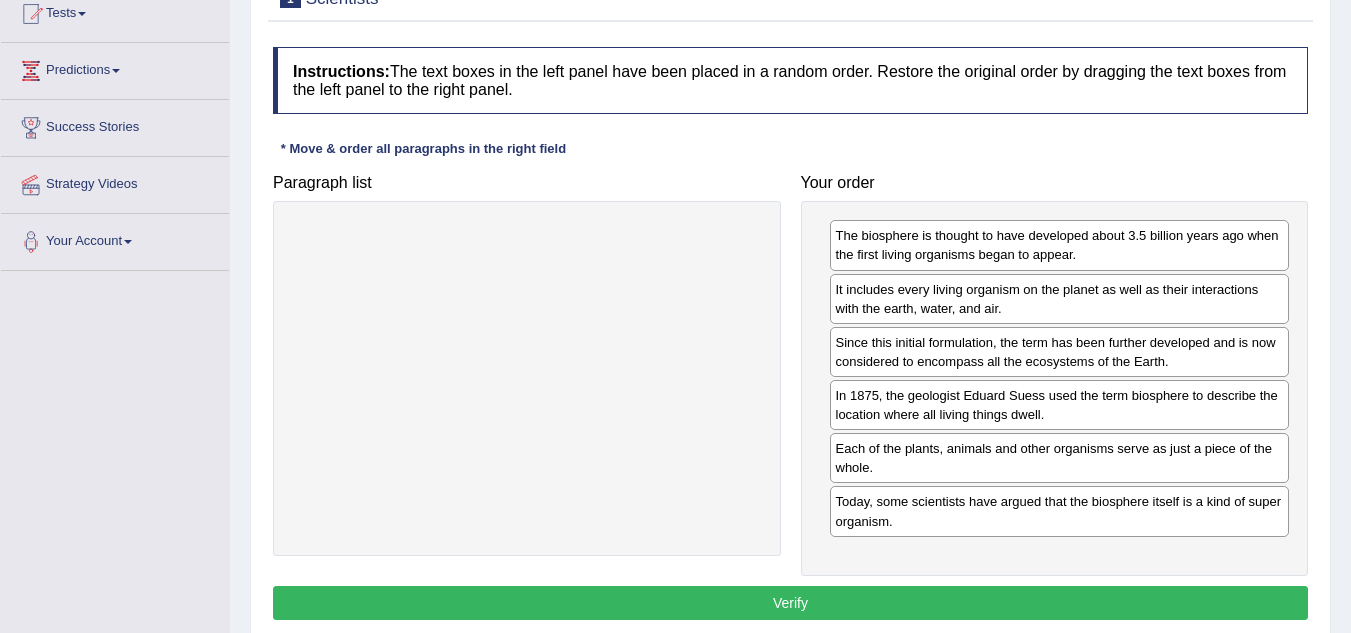 click on "Verify" at bounding box center [790, 603] 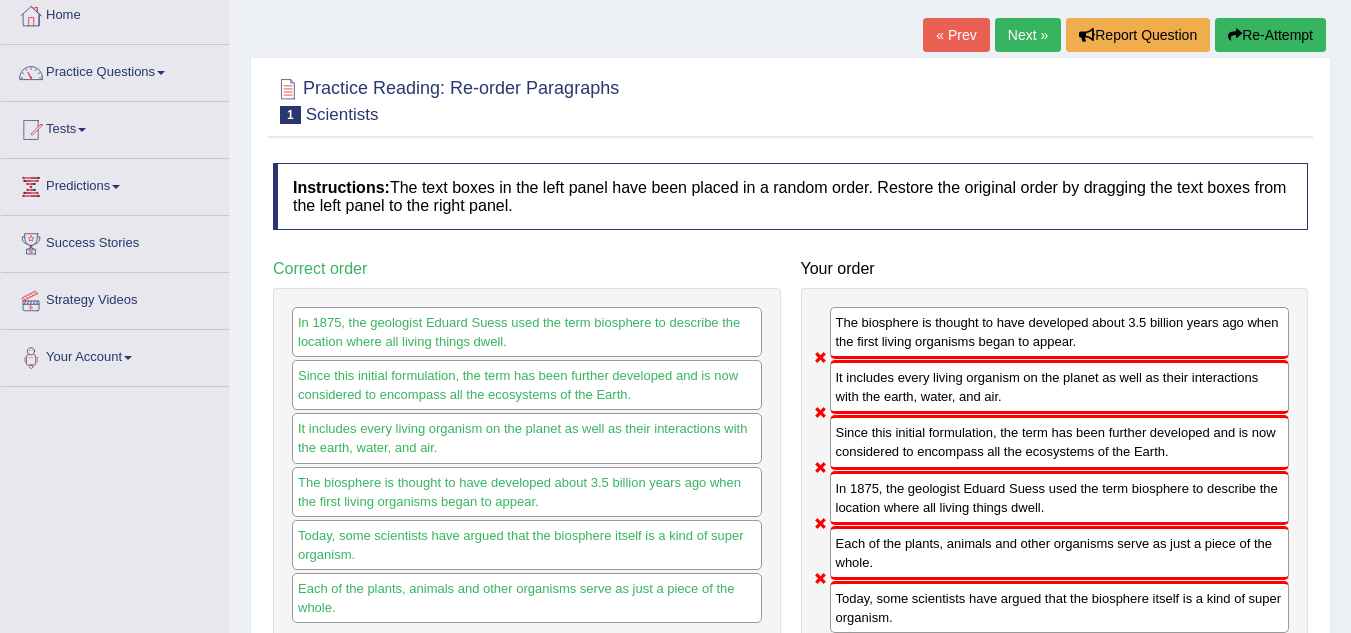 scroll, scrollTop: 106, scrollLeft: 0, axis: vertical 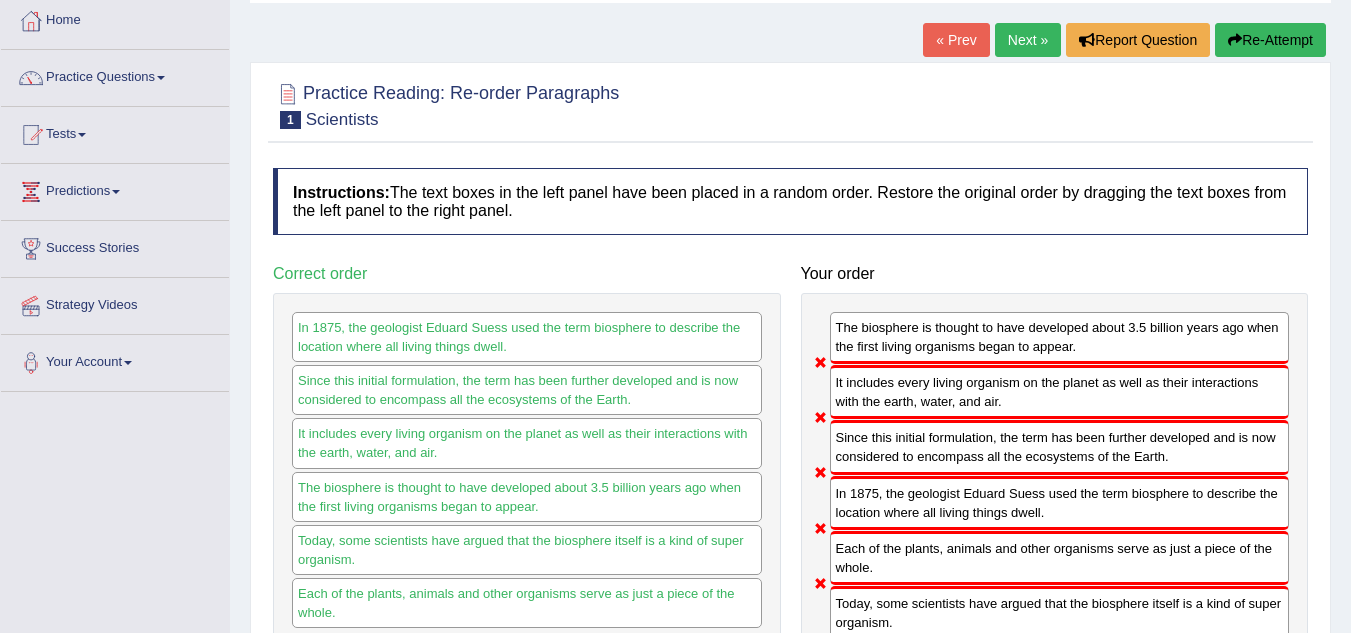 click on "Next »" at bounding box center (1028, 40) 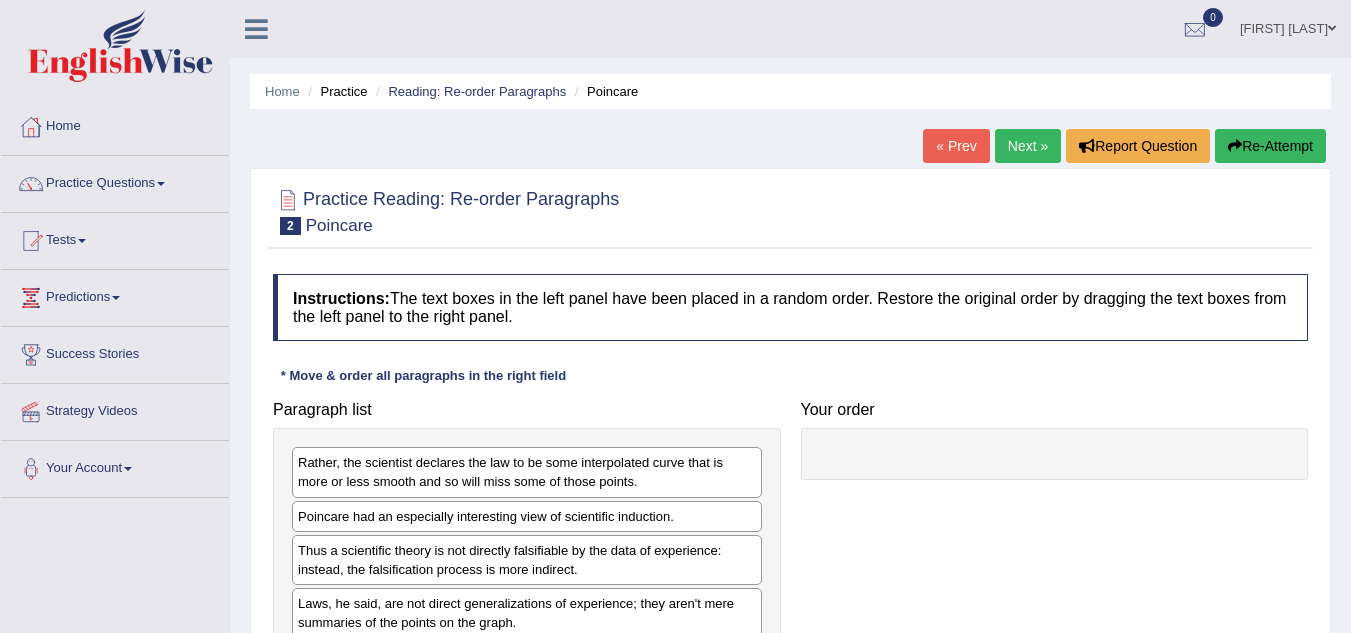 scroll, scrollTop: 0, scrollLeft: 0, axis: both 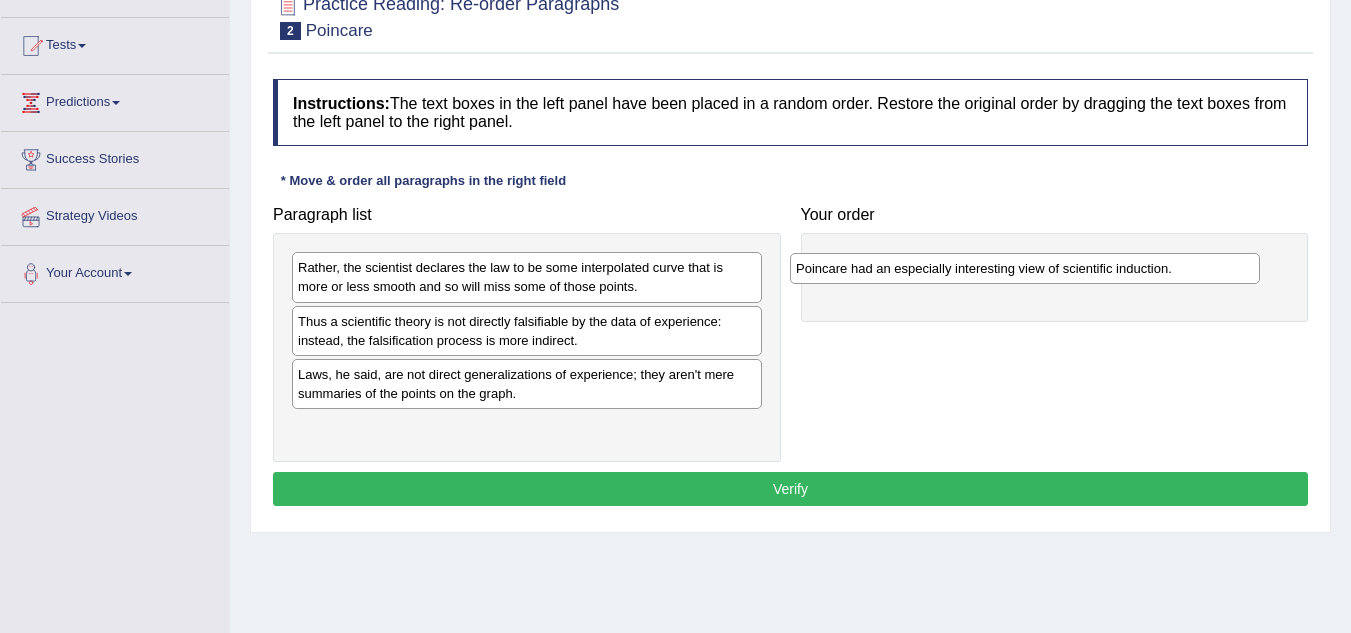 drag, startPoint x: 497, startPoint y: 322, endPoint x: 997, endPoint y: 269, distance: 502.80115 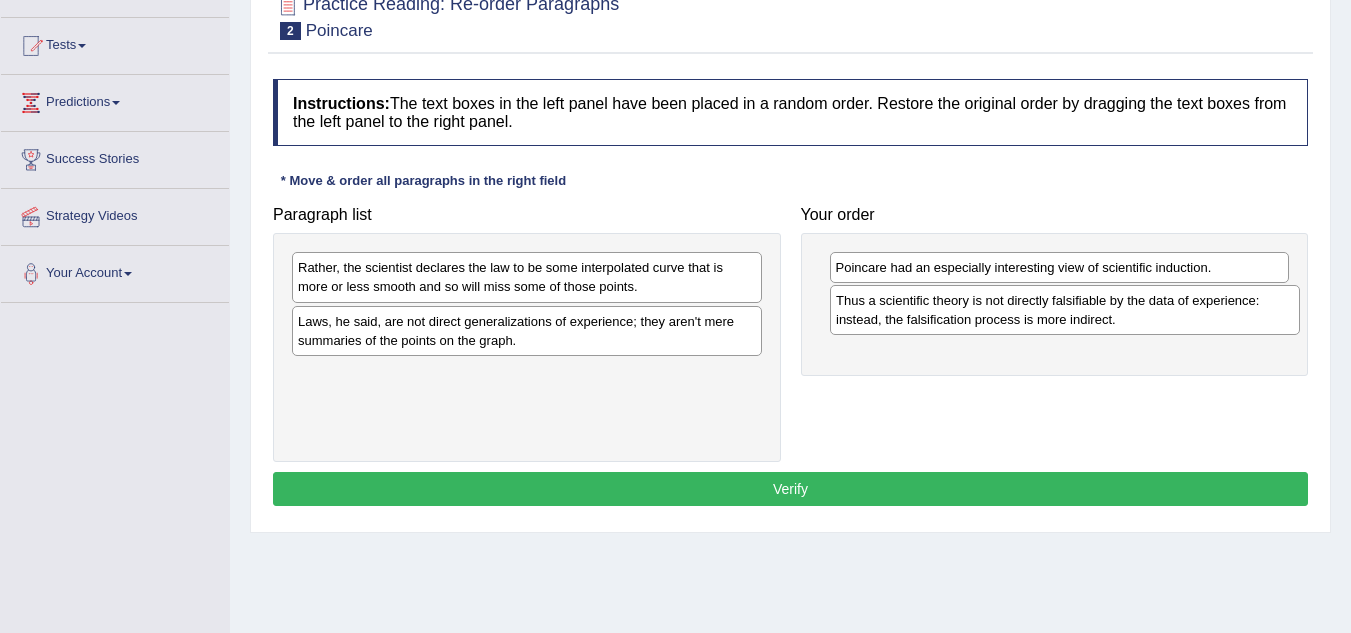 drag, startPoint x: 636, startPoint y: 332, endPoint x: 1174, endPoint y: 311, distance: 538.40967 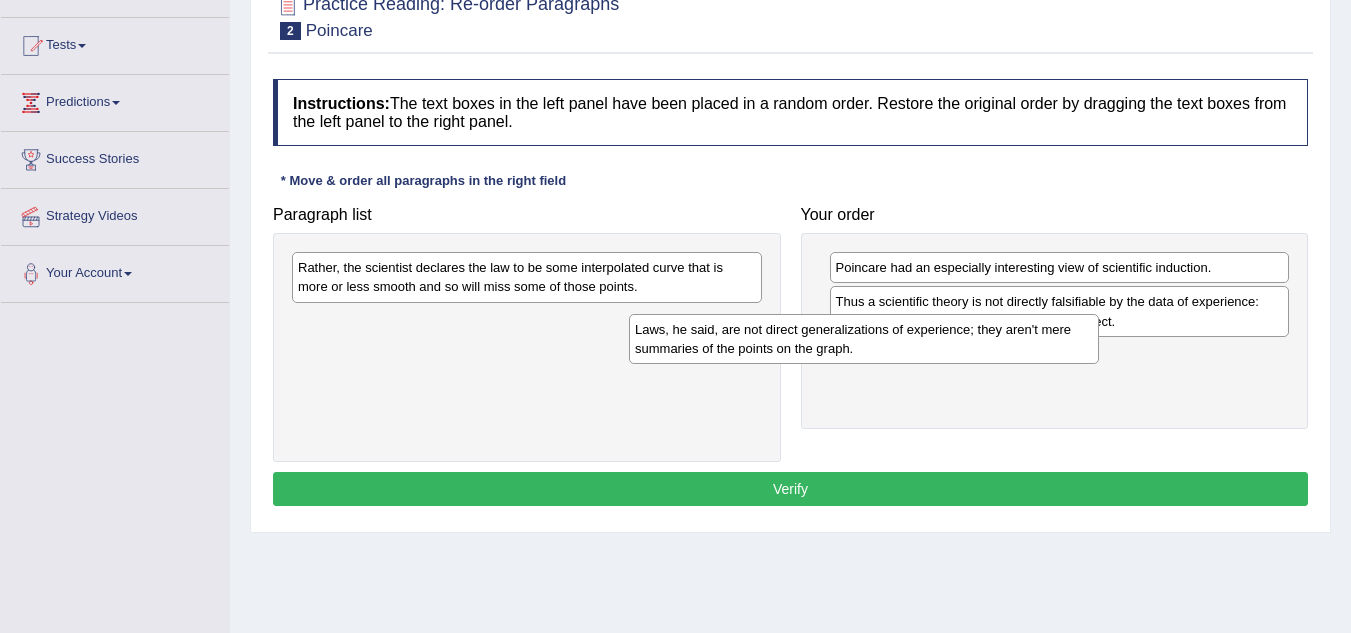 drag, startPoint x: 645, startPoint y: 326, endPoint x: 1068, endPoint y: 346, distance: 423.47253 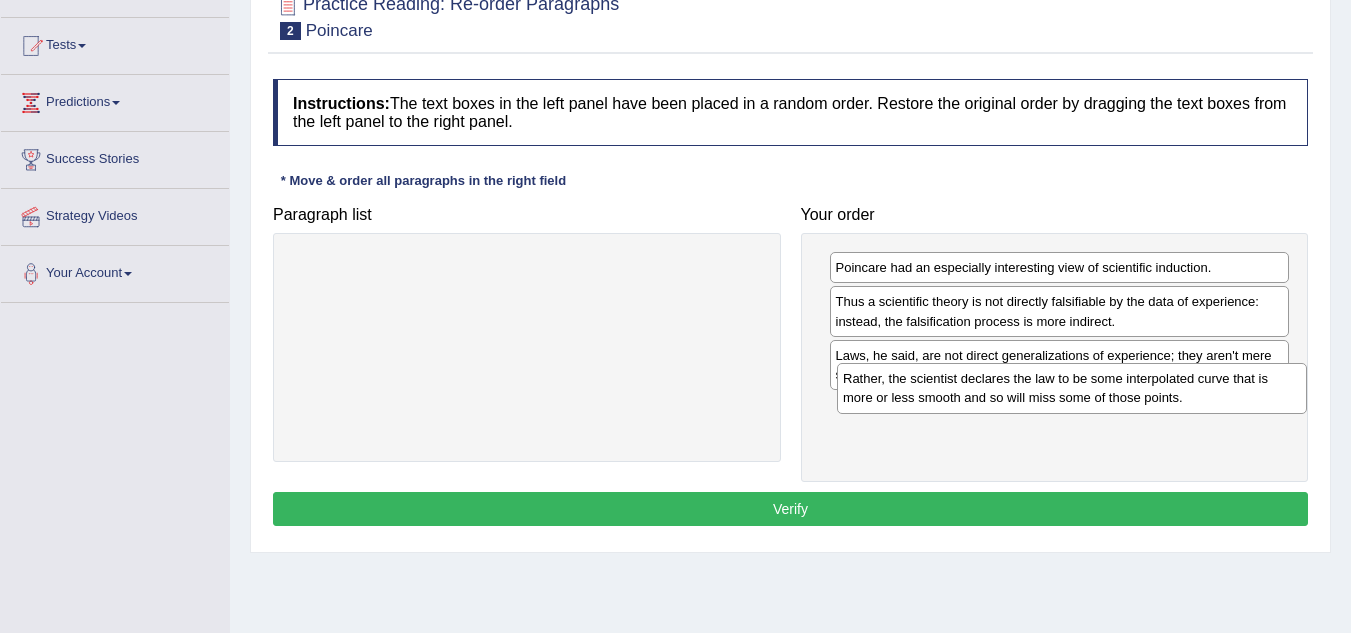drag, startPoint x: 628, startPoint y: 275, endPoint x: 1178, endPoint y: 392, distance: 562.3069 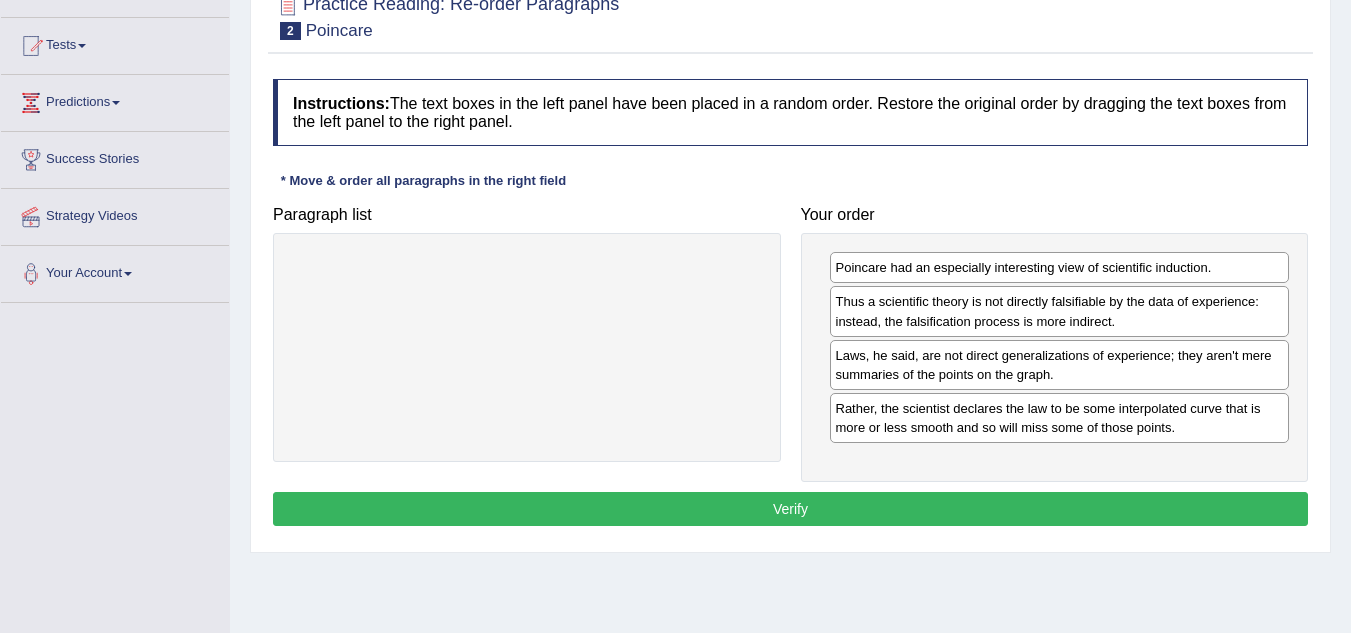 click on "Instructions:  The text boxes in the left panel have been placed in a random order. Restore the original order by dragging the text boxes from the left panel to the right panel.
* Move & order all paragraphs in the right field
Paragraph list
Correct order
Poincare had an especially interesting view of scientific induction. Laws, he said, are not direct generalizations of experience; they aren't mere summaries of the points on the graph. Rather, the scientist declares the law to be some interpolated curve that is more or less smooth and so will miss some of those points. Thus a scientific theory is not directly falsifiable by the data of experience: instead, the falsification process is more indirect.
Your order
Poincare had an especially interesting view of scientific induction. Thus a scientific theory is not directly falsifiable by the data of experience: instead, the falsification process is more indirect.
Result:  Verify" at bounding box center [790, 305] 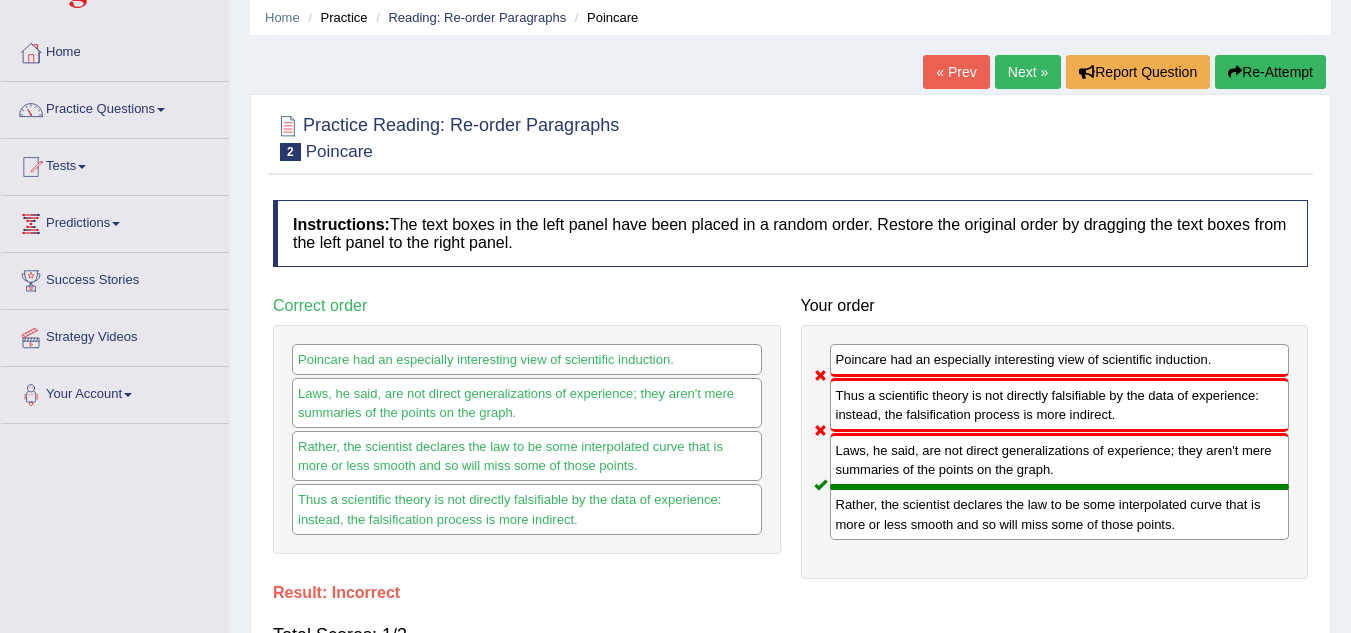 scroll, scrollTop: 72, scrollLeft: 0, axis: vertical 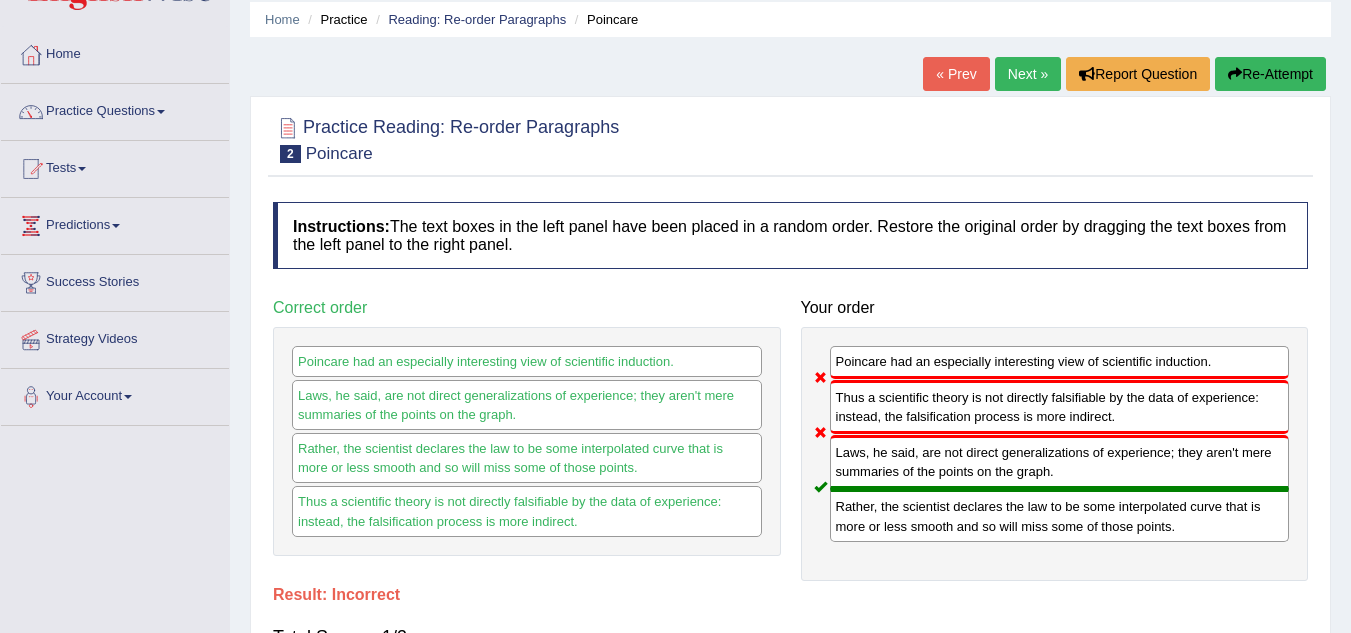 click on "Next »" at bounding box center [1028, 74] 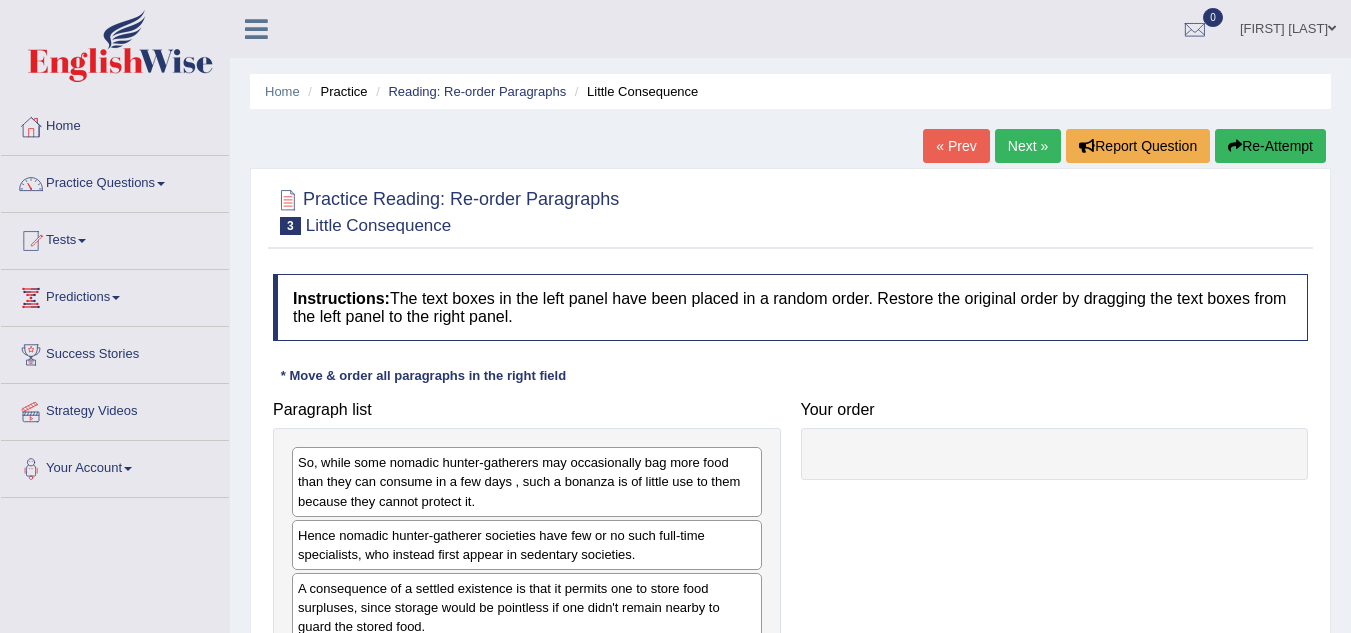 scroll, scrollTop: 0, scrollLeft: 0, axis: both 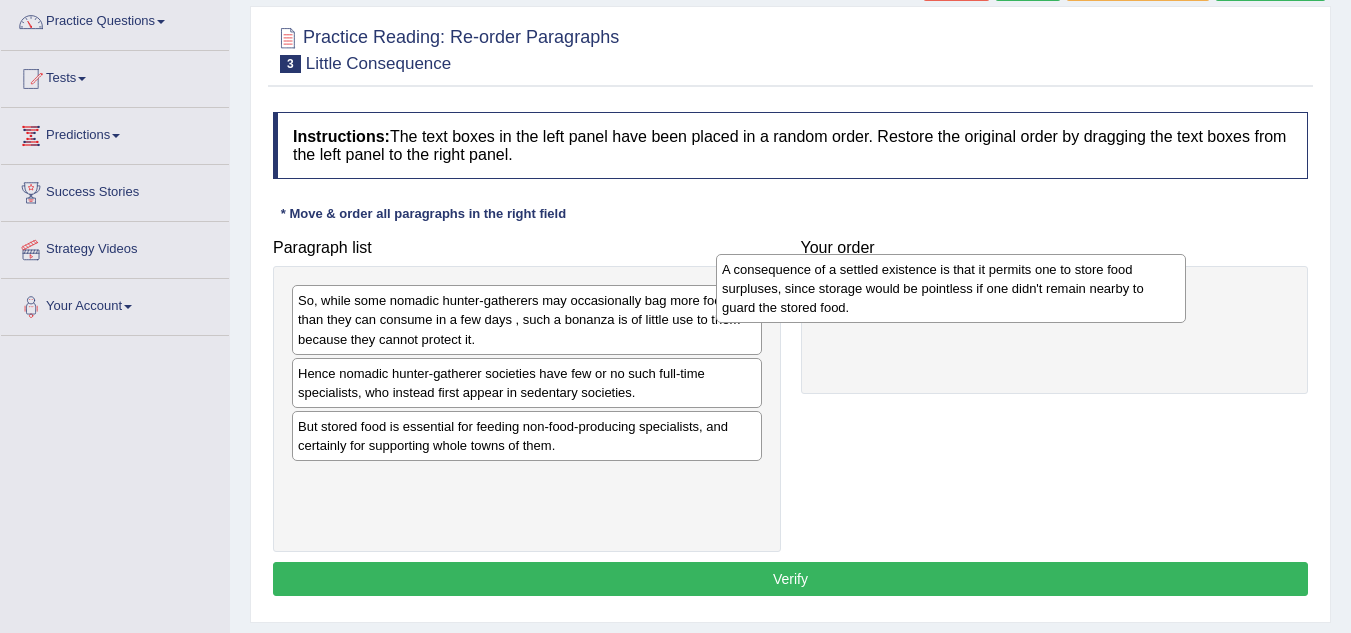 drag, startPoint x: 533, startPoint y: 451, endPoint x: 972, endPoint y: 292, distance: 466.90683 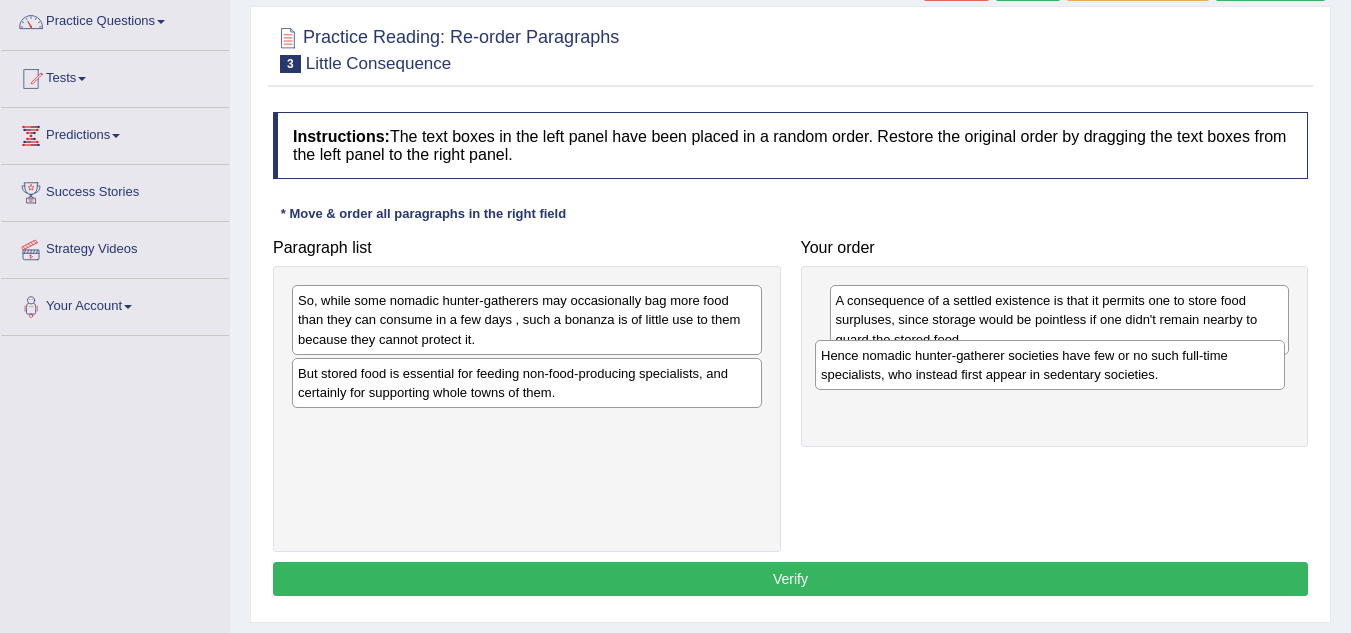 drag, startPoint x: 607, startPoint y: 389, endPoint x: 1133, endPoint y: 370, distance: 526.343 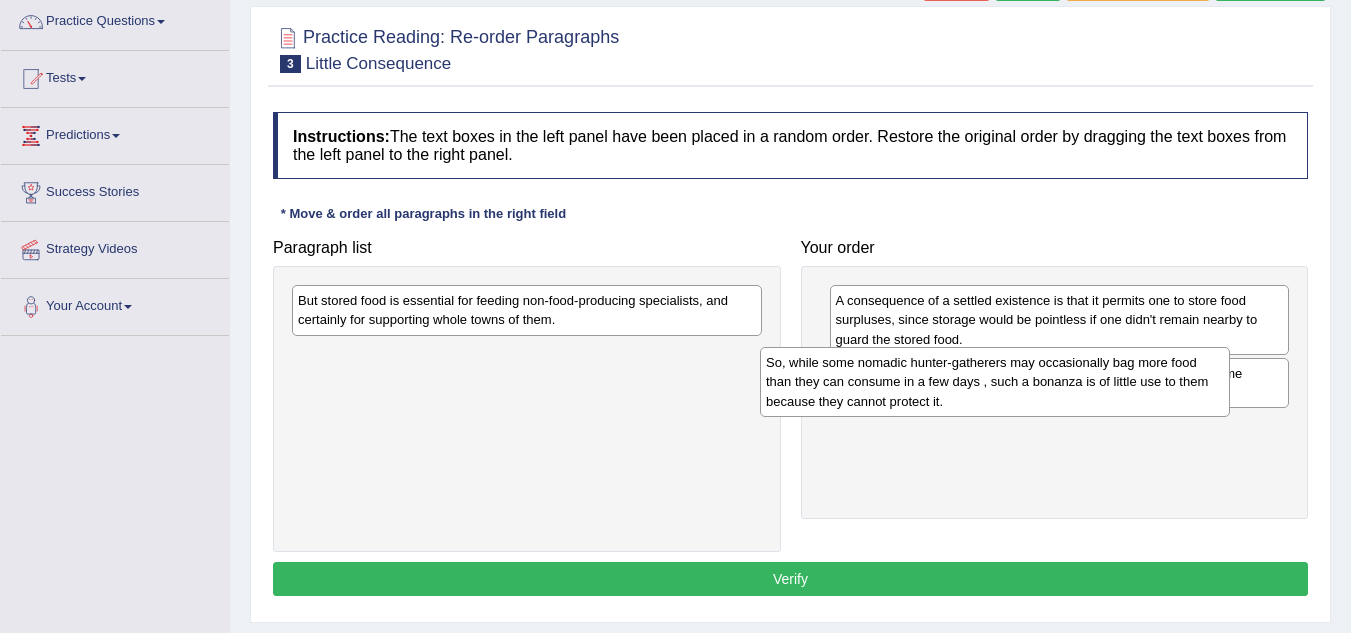 drag, startPoint x: 679, startPoint y: 321, endPoint x: 1216, endPoint y: 403, distance: 543.2246 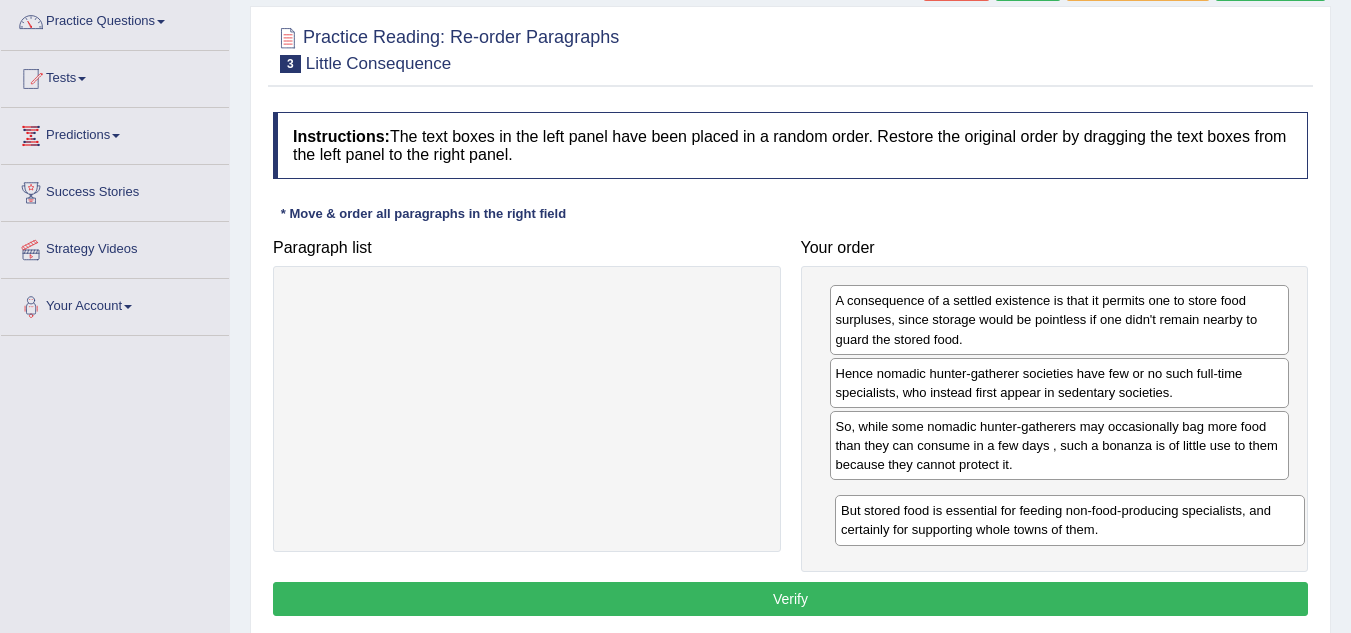 drag, startPoint x: 694, startPoint y: 319, endPoint x: 1236, endPoint y: 529, distance: 581.2607 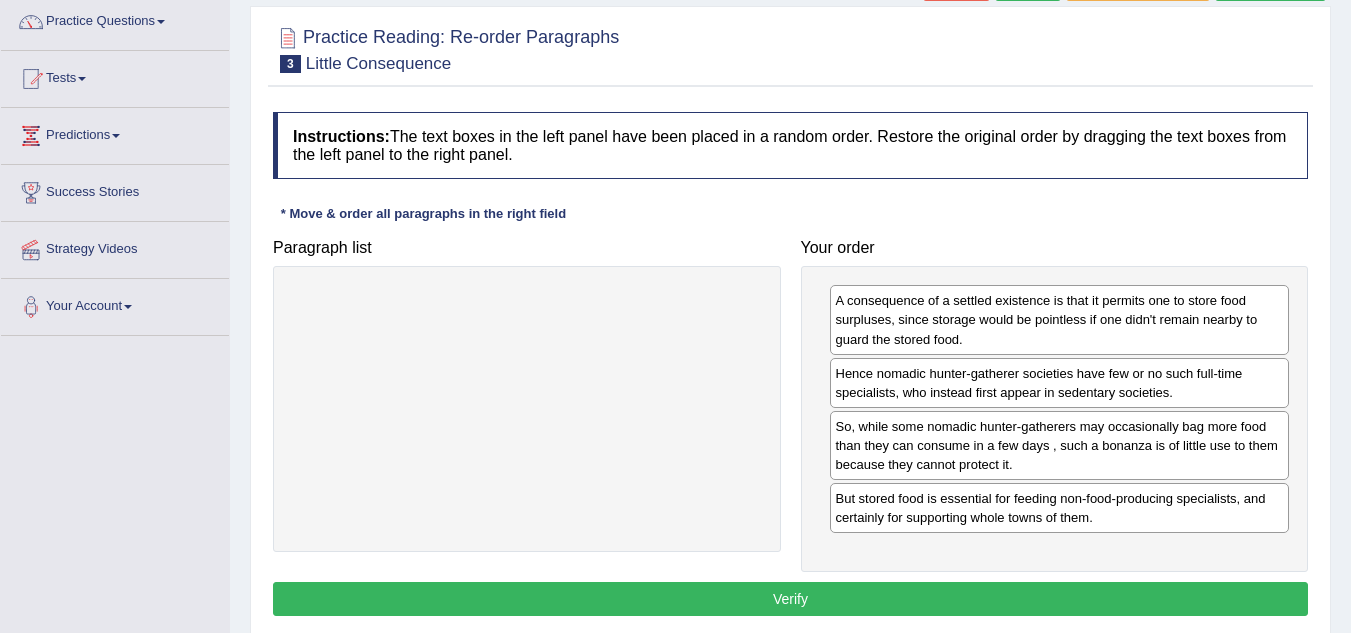 click on "Verify" at bounding box center (790, 599) 